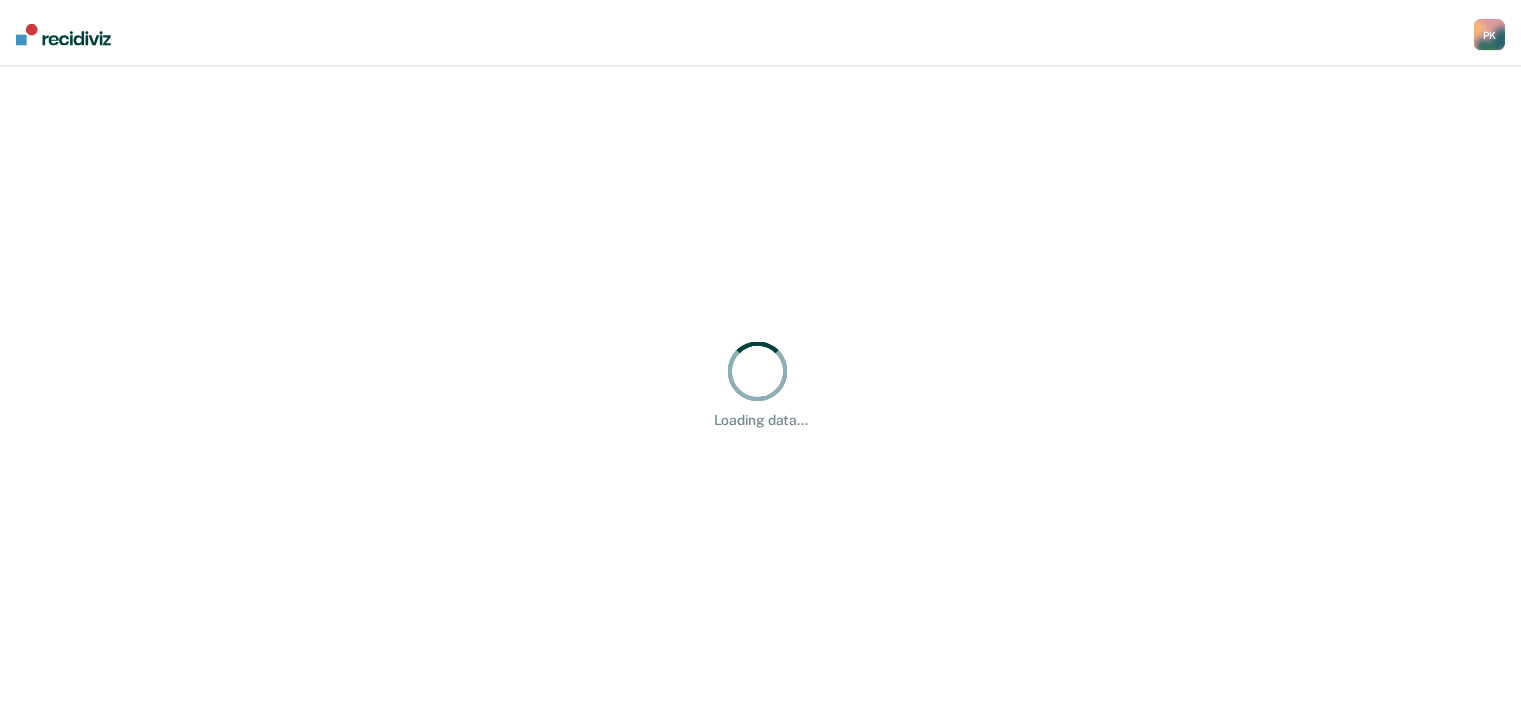 scroll, scrollTop: 0, scrollLeft: 0, axis: both 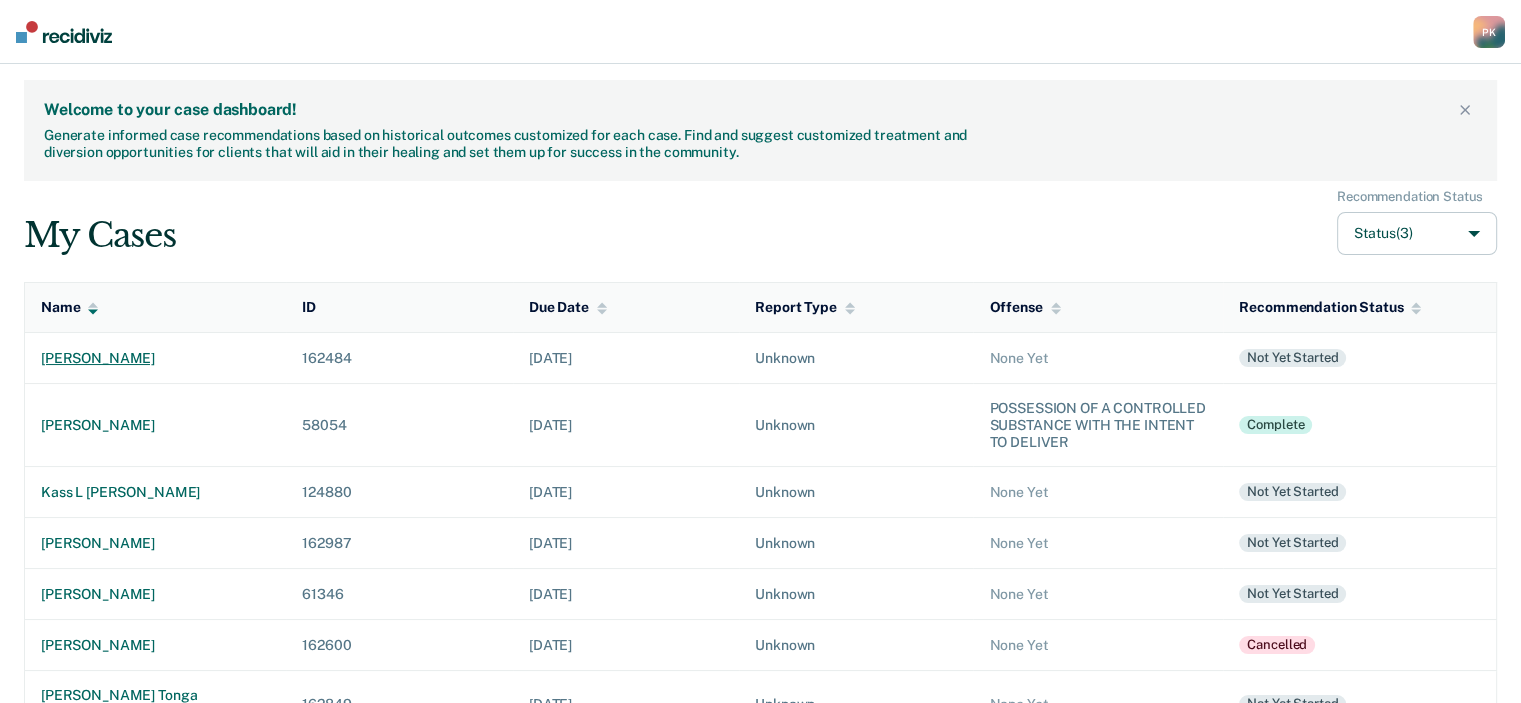 click on "[PERSON_NAME]" at bounding box center [155, 358] 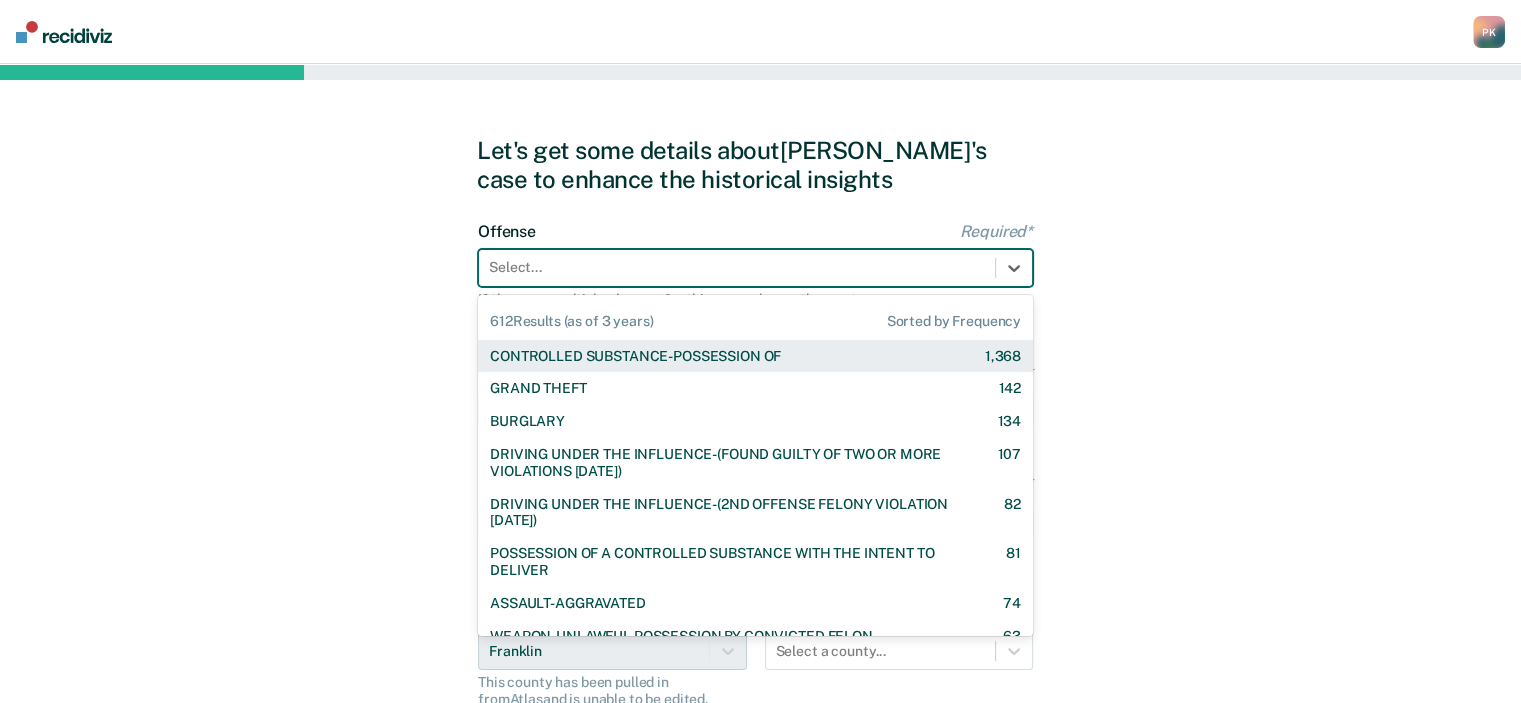 click at bounding box center (737, 267) 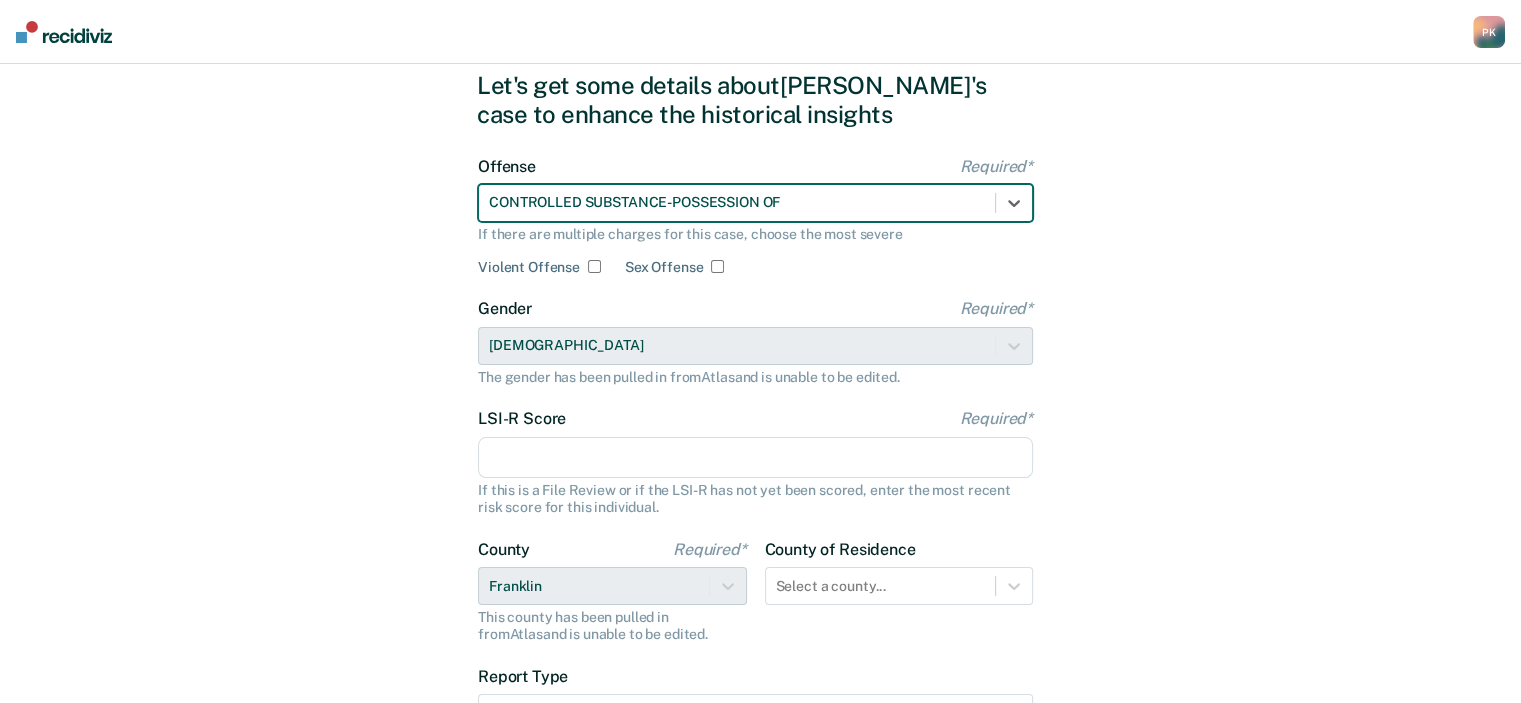 scroll, scrollTop: 100, scrollLeft: 0, axis: vertical 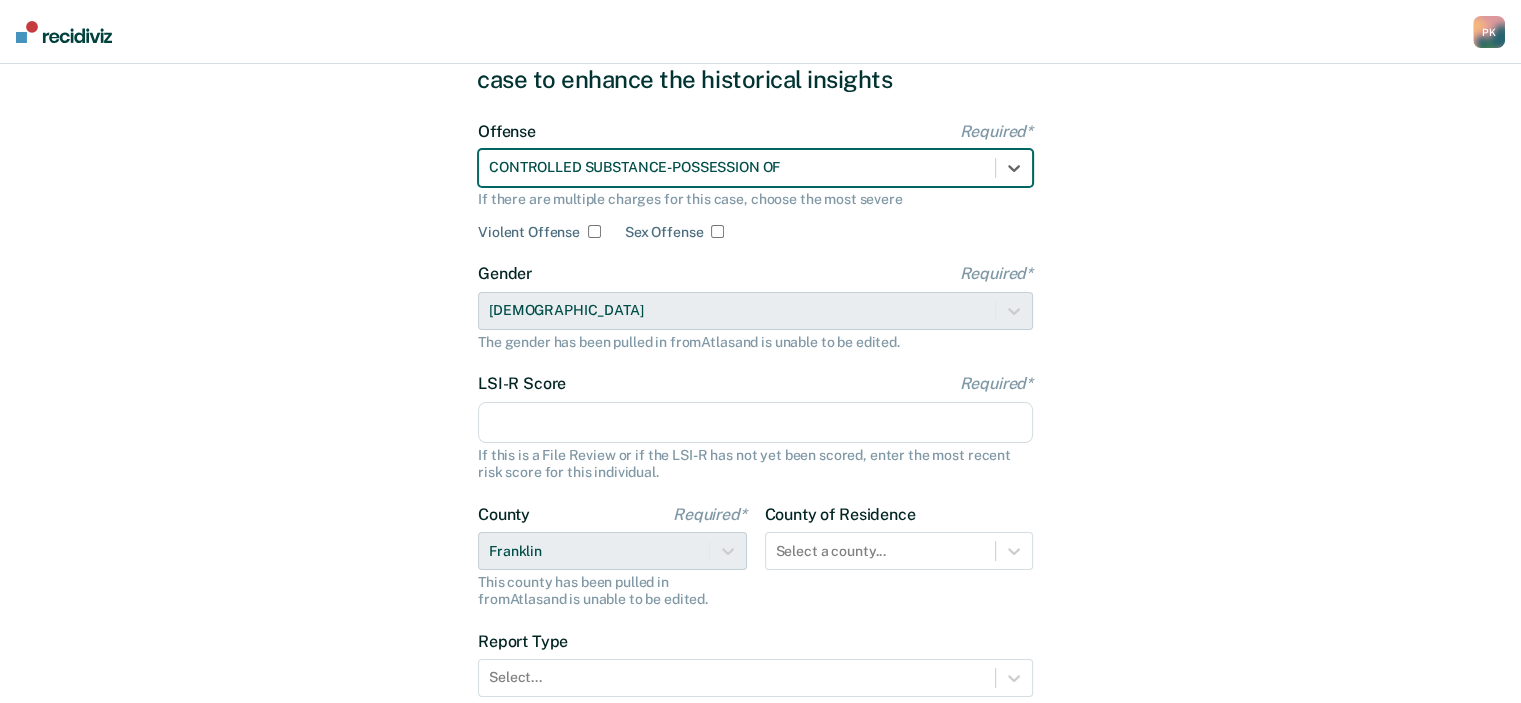 click on "LSI-R Score  Required*" at bounding box center (755, 423) 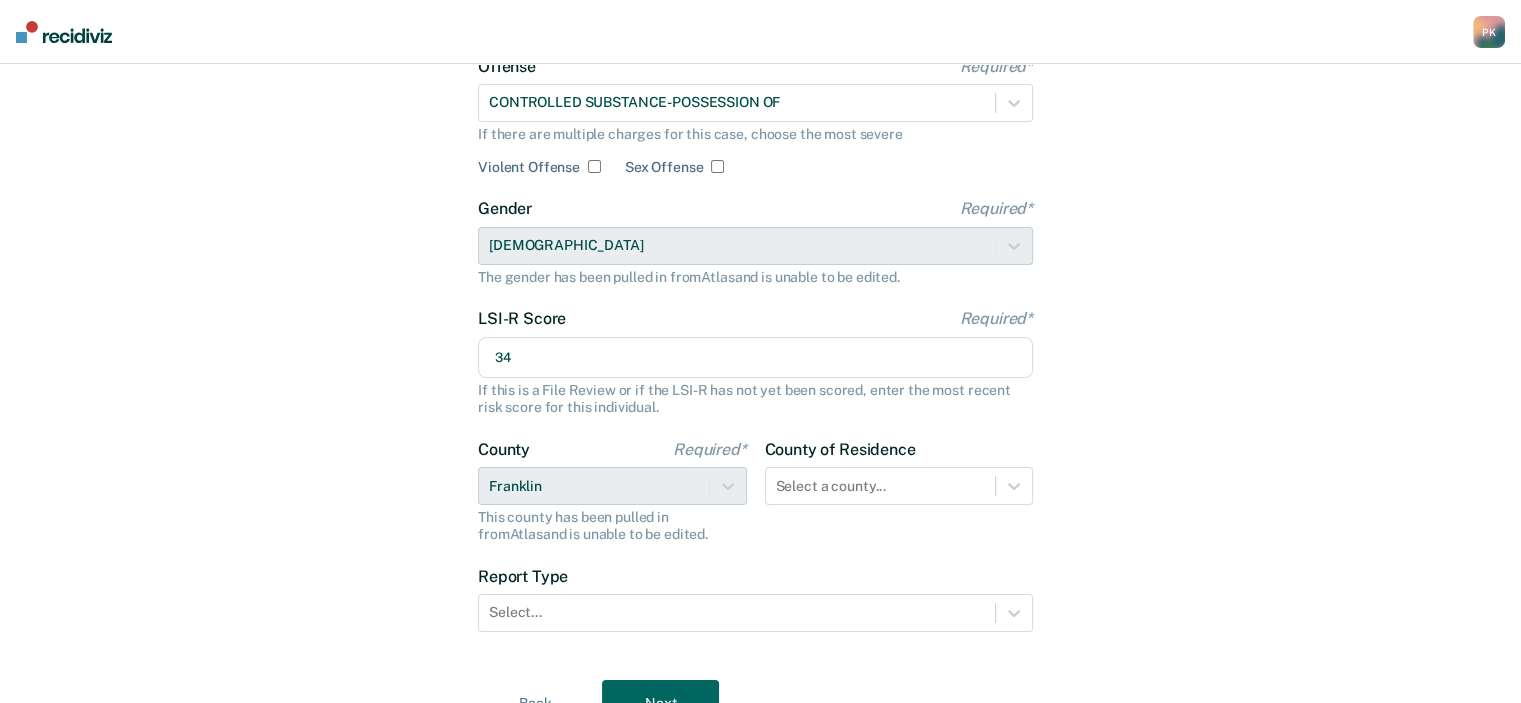 scroll, scrollTop: 200, scrollLeft: 0, axis: vertical 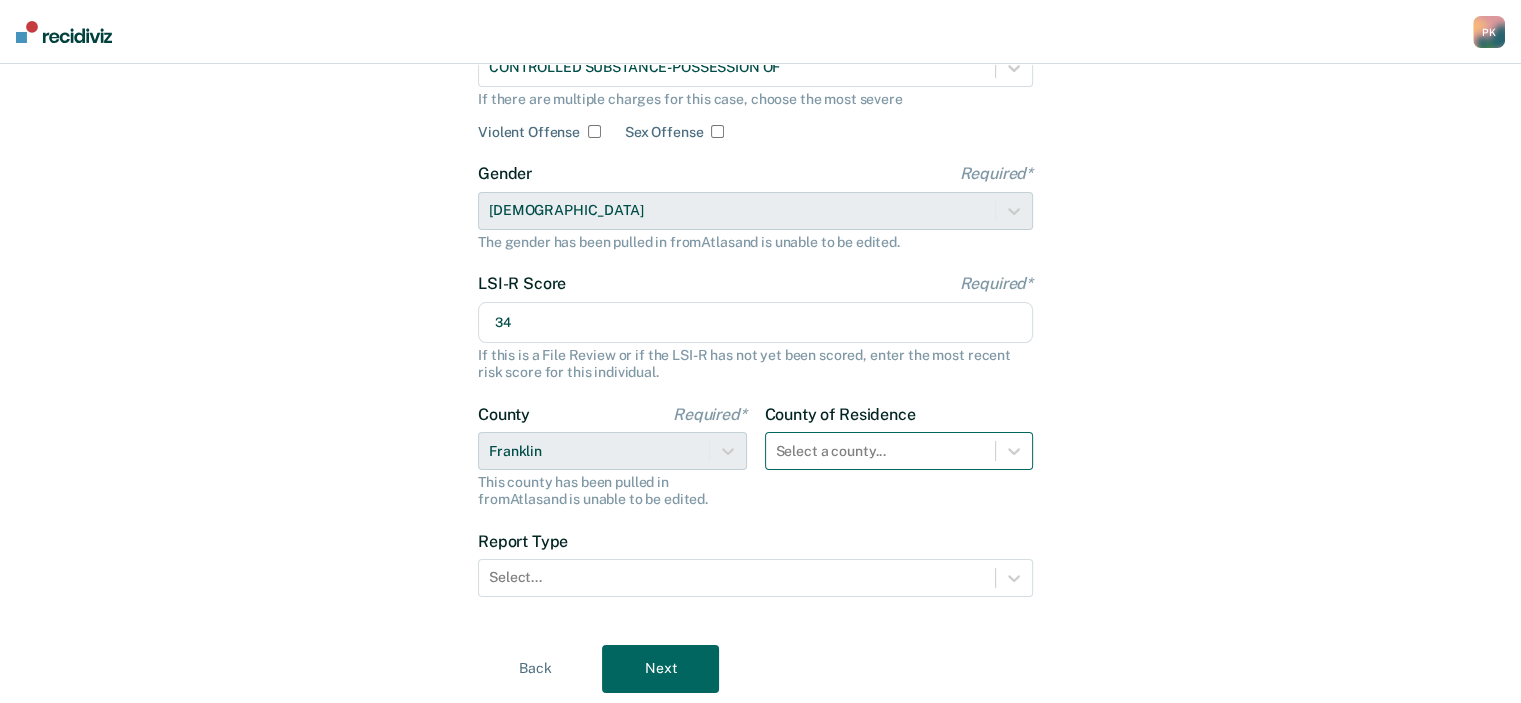 type on "34" 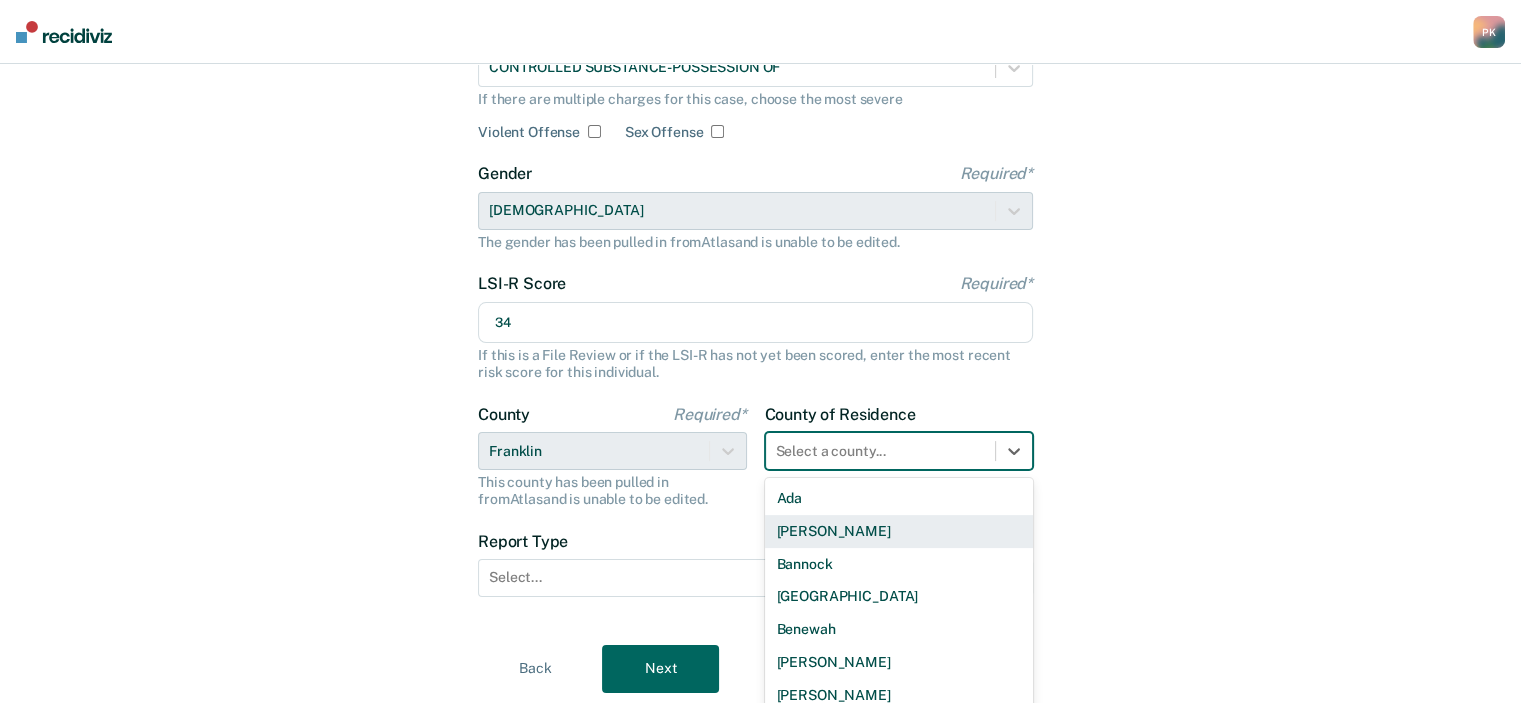 click on "44 results available. Use Up and Down to choose options, press Enter to select the currently focused option, press Escape to exit the menu, press Tab to select the option and exit the menu. Select a county... [PERSON_NAME] Bannock [GEOGRAPHIC_DATA] [GEOGRAPHIC_DATA] [GEOGRAPHIC_DATA][PERSON_NAME][GEOGRAPHIC_DATA] [GEOGRAPHIC_DATA] [GEOGRAPHIC_DATA] [GEOGRAPHIC_DATA] [GEOGRAPHIC_DATA] [GEOGRAPHIC_DATA] [GEOGRAPHIC_DATA] [GEOGRAPHIC_DATA][PERSON_NAME][GEOGRAPHIC_DATA] [GEOGRAPHIC_DATA] [GEOGRAPHIC_DATA][PERSON_NAME][GEOGRAPHIC_DATA] [GEOGRAPHIC_DATA][PERSON_NAME][GEOGRAPHIC_DATA] Gem [PERSON_NAME] [US_STATE] [GEOGRAPHIC_DATA][PERSON_NAME][GEOGRAPHIC_DATA][GEOGRAPHIC_DATA] [GEOGRAPHIC_DATA] [GEOGRAPHIC_DATA] [PERSON_NAME][GEOGRAPHIC_DATA] [GEOGRAPHIC_DATA] [GEOGRAPHIC_DATA] Nez Perce Oneida Owyhee [PERSON_NAME] Power [GEOGRAPHIC_DATA] [GEOGRAPHIC_DATA] [US_STATE]" at bounding box center [899, 451] 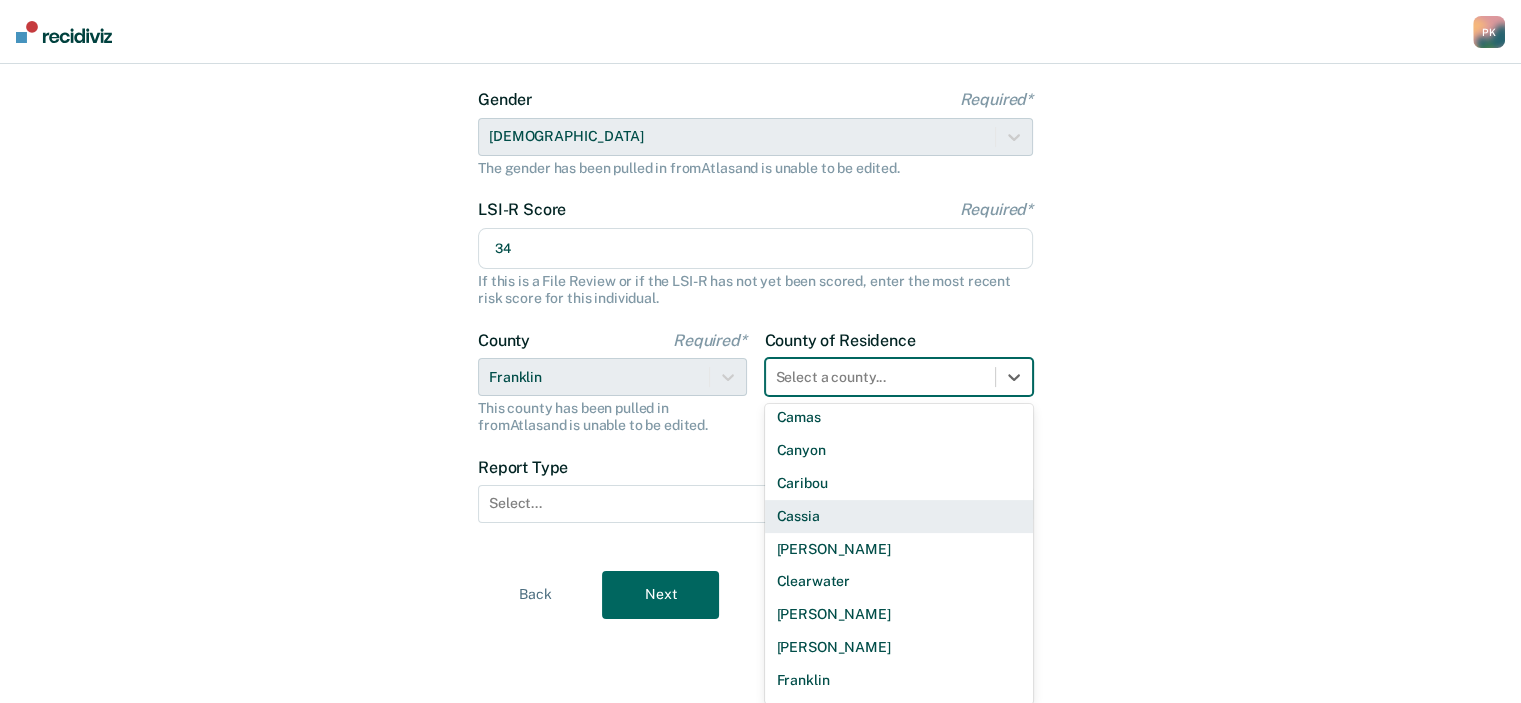 scroll, scrollTop: 500, scrollLeft: 0, axis: vertical 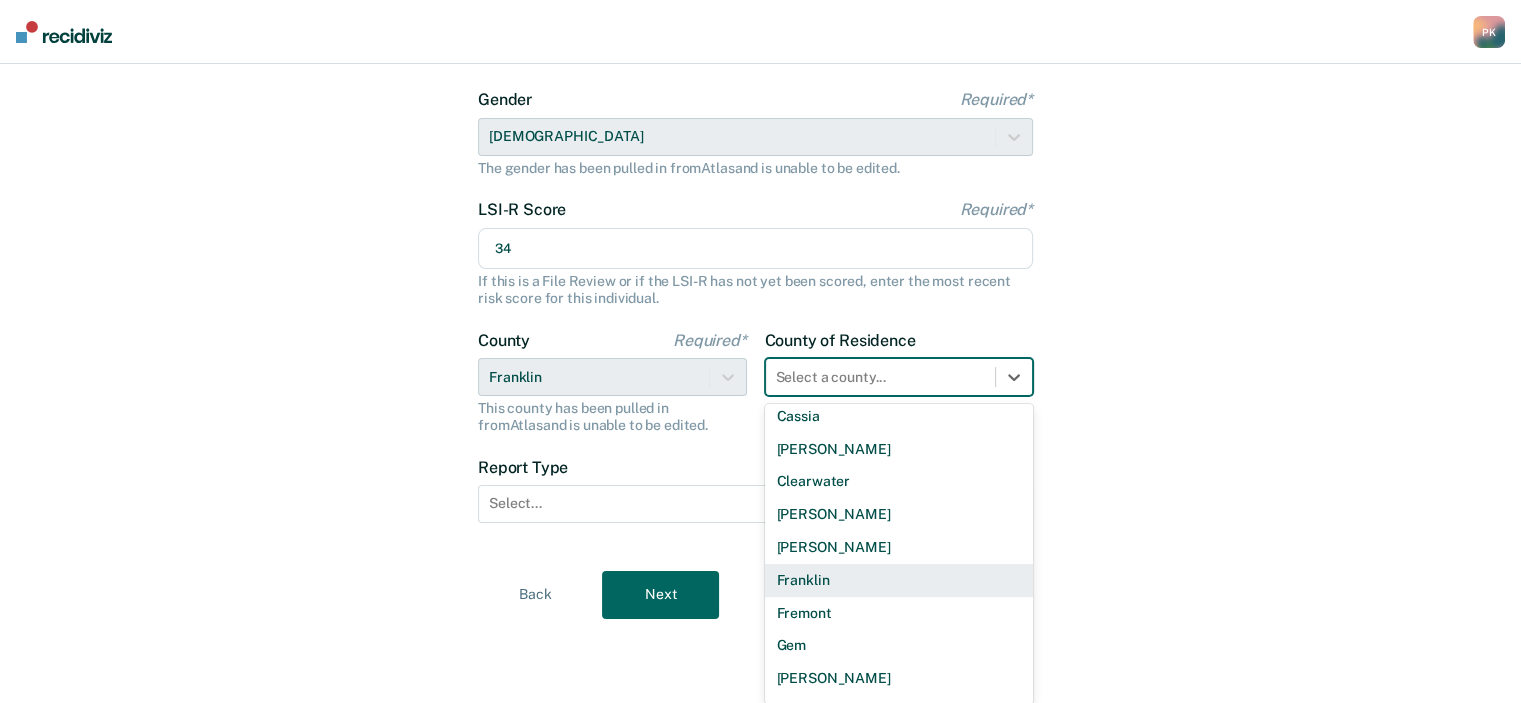 click on "Franklin" at bounding box center (899, 580) 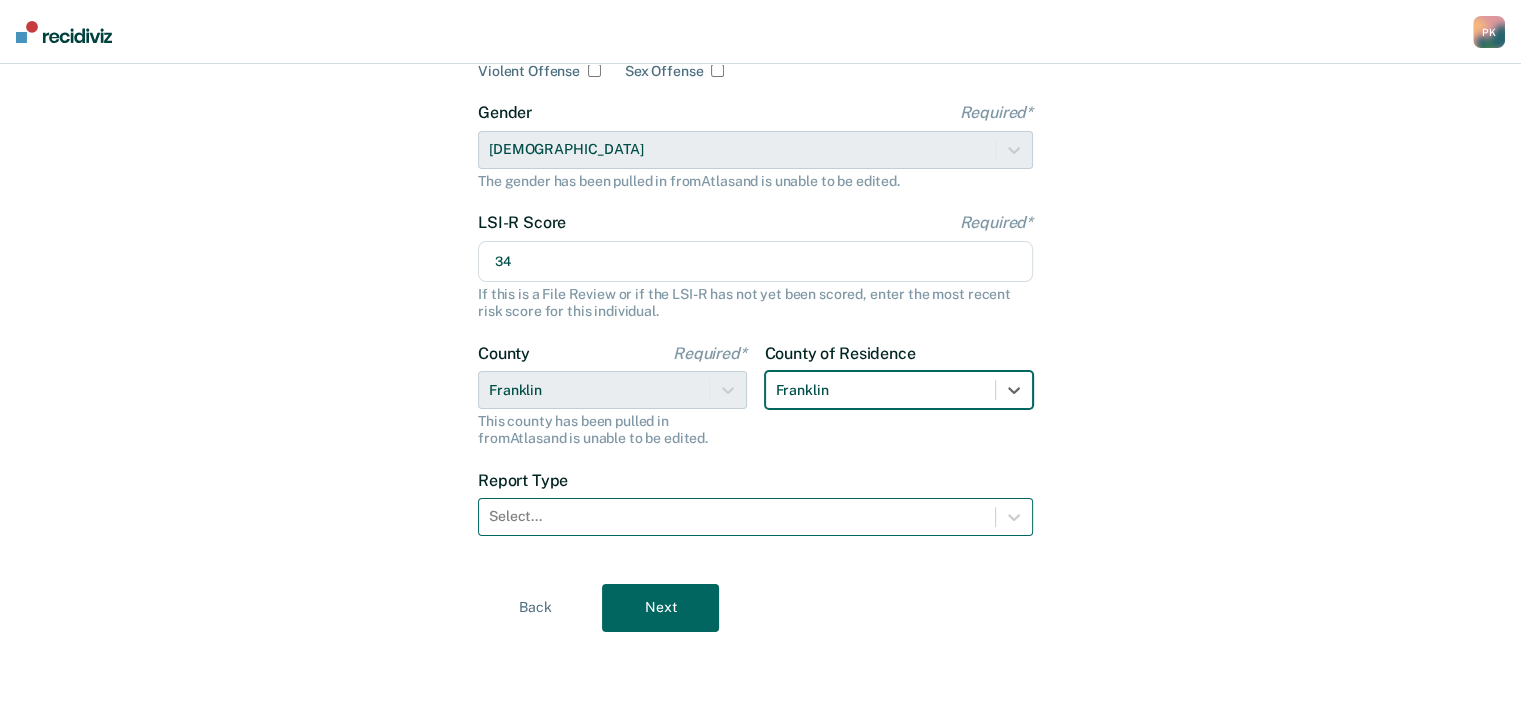 drag, startPoint x: 904, startPoint y: 527, endPoint x: 792, endPoint y: 535, distance: 112.28535 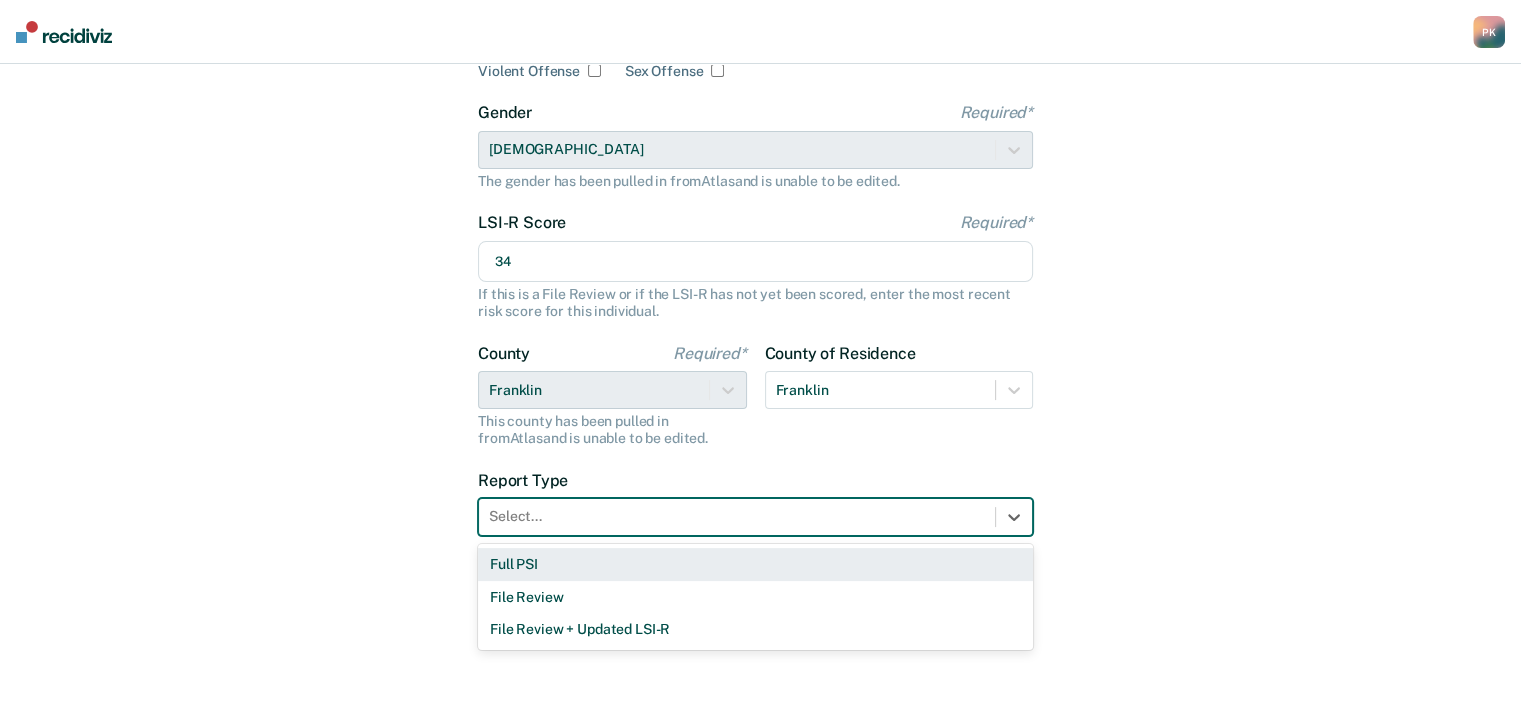 click on "Full PSI" at bounding box center [755, 564] 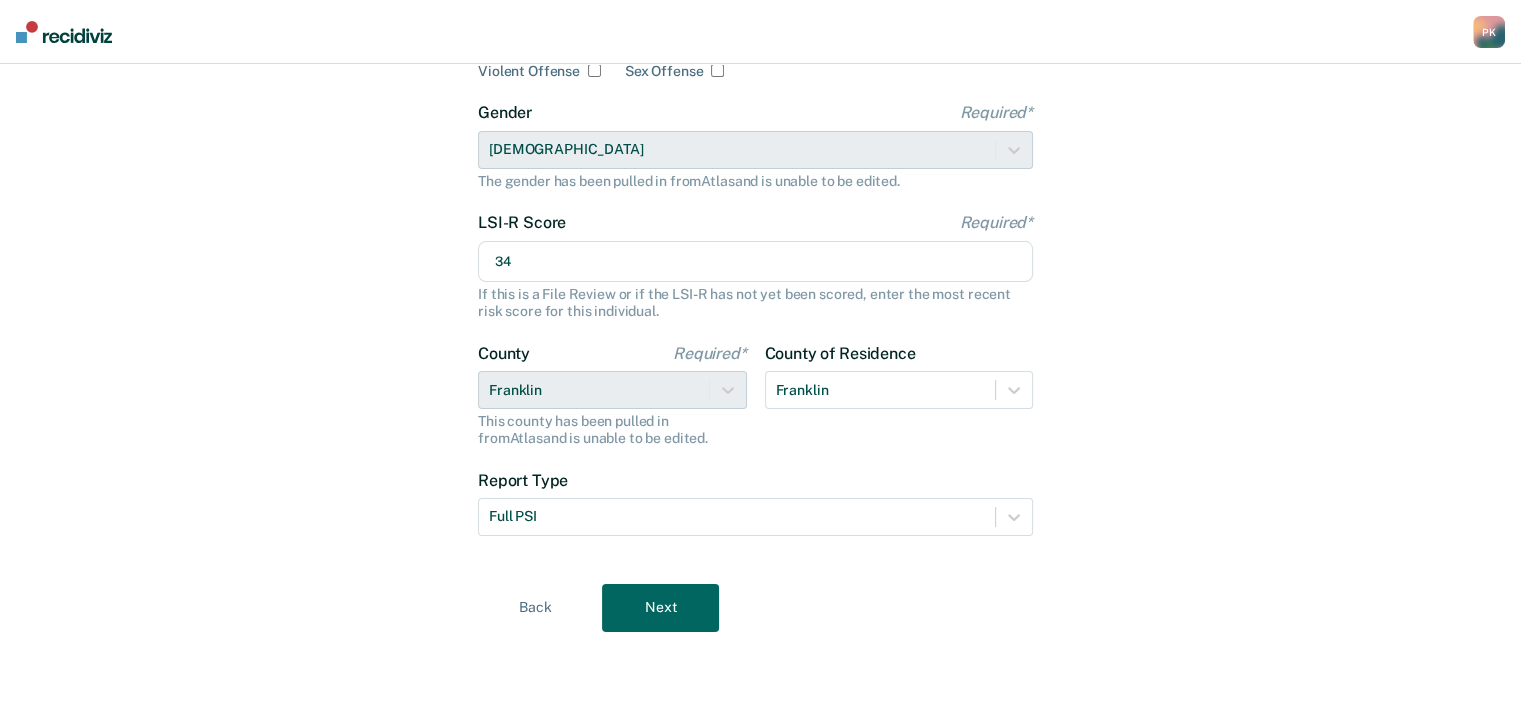 click on "Next" at bounding box center (660, 608) 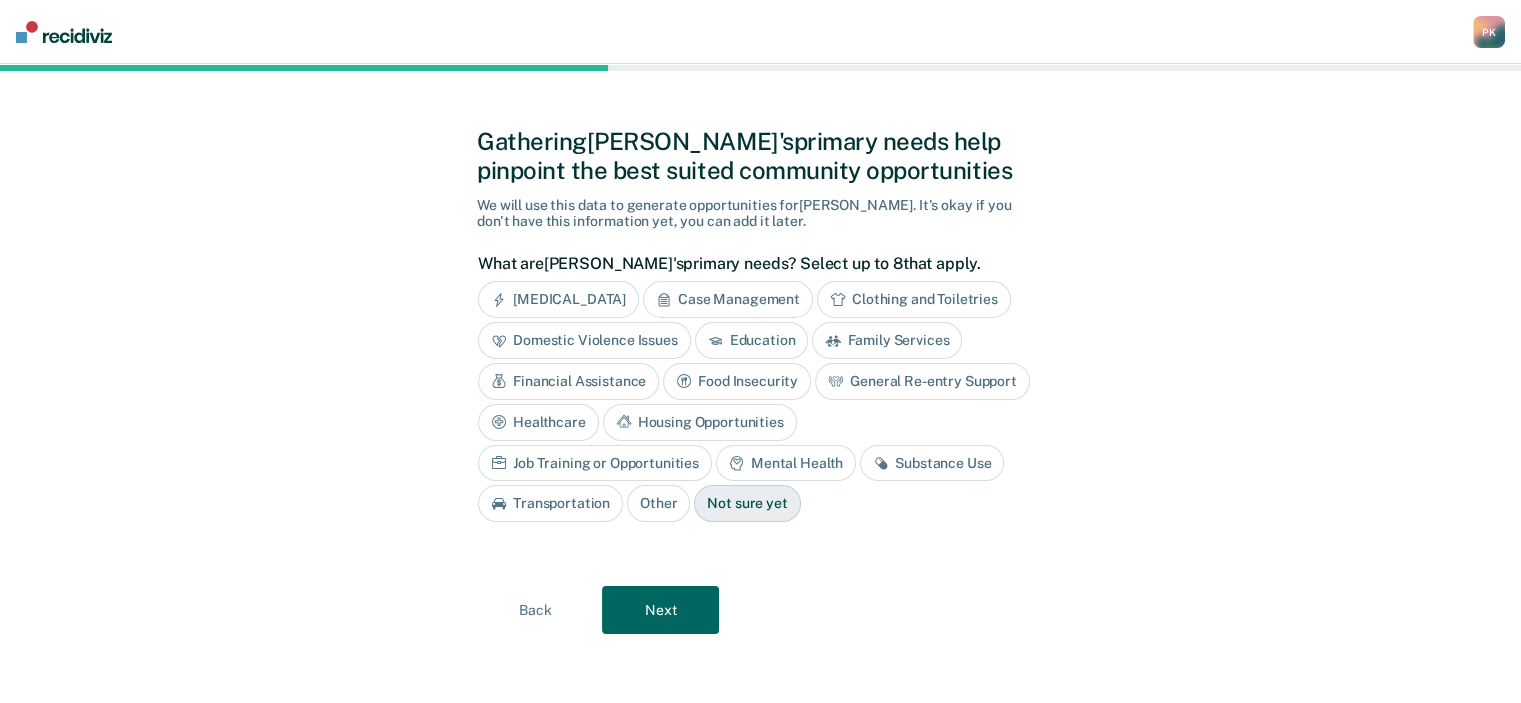 click on "Case Management" at bounding box center (728, 299) 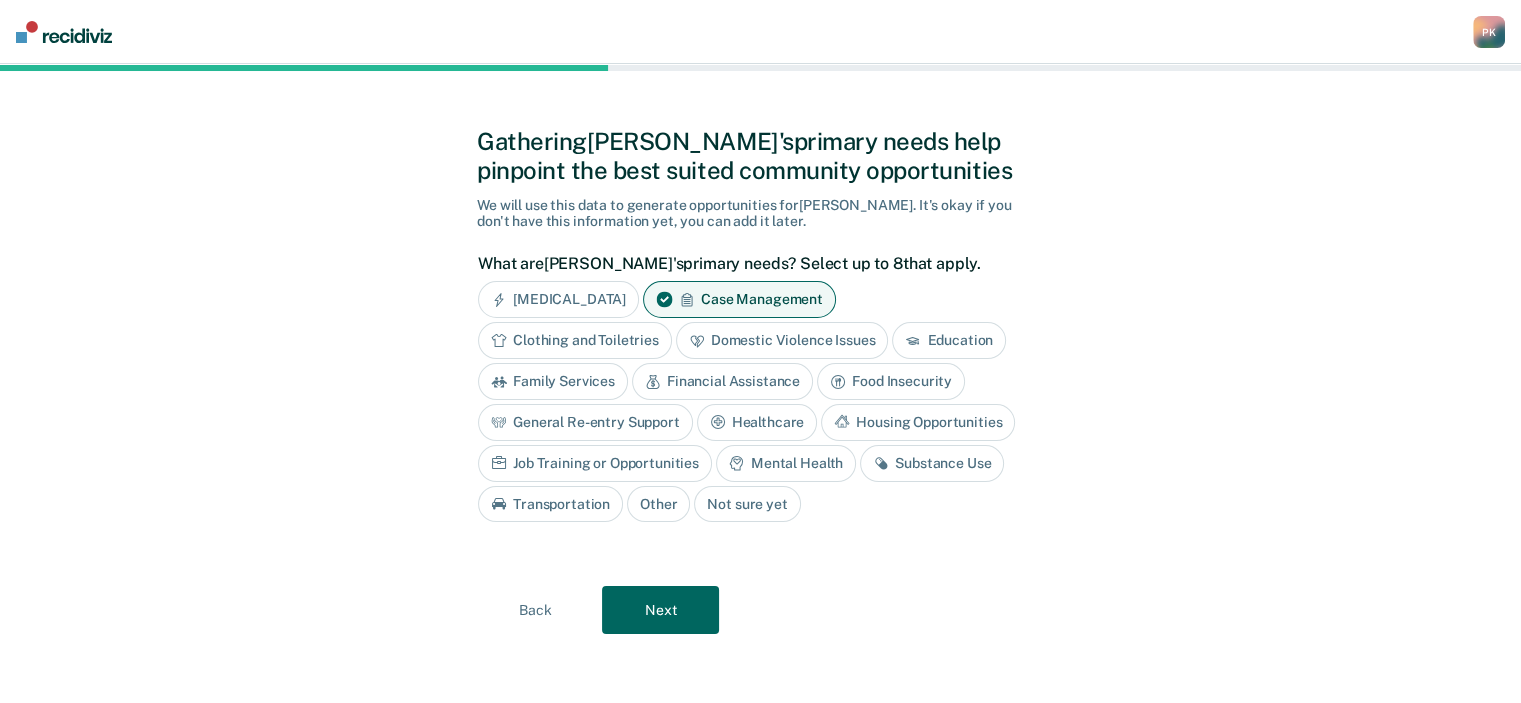click on "Domestic Violence Issues" at bounding box center [782, 340] 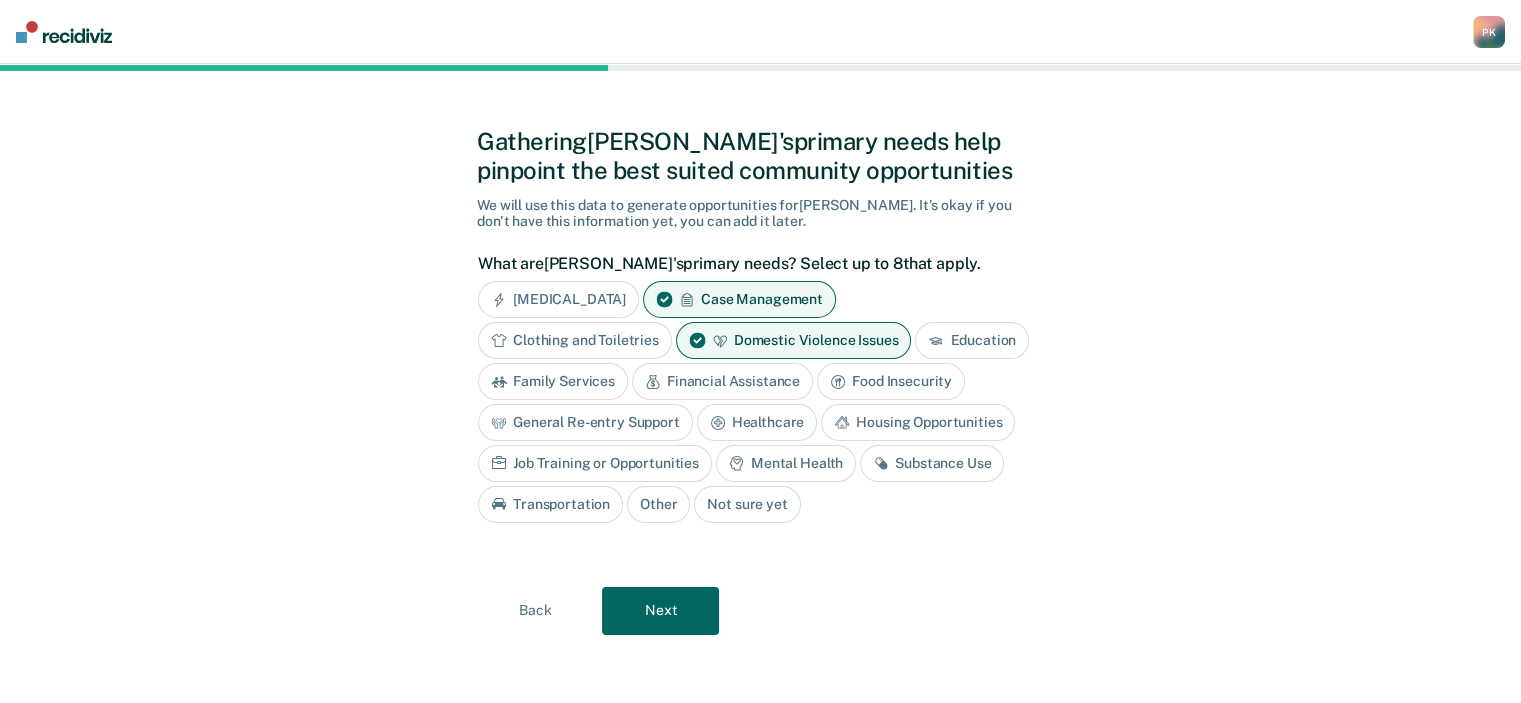 click on "Financial Assistance" at bounding box center (722, 381) 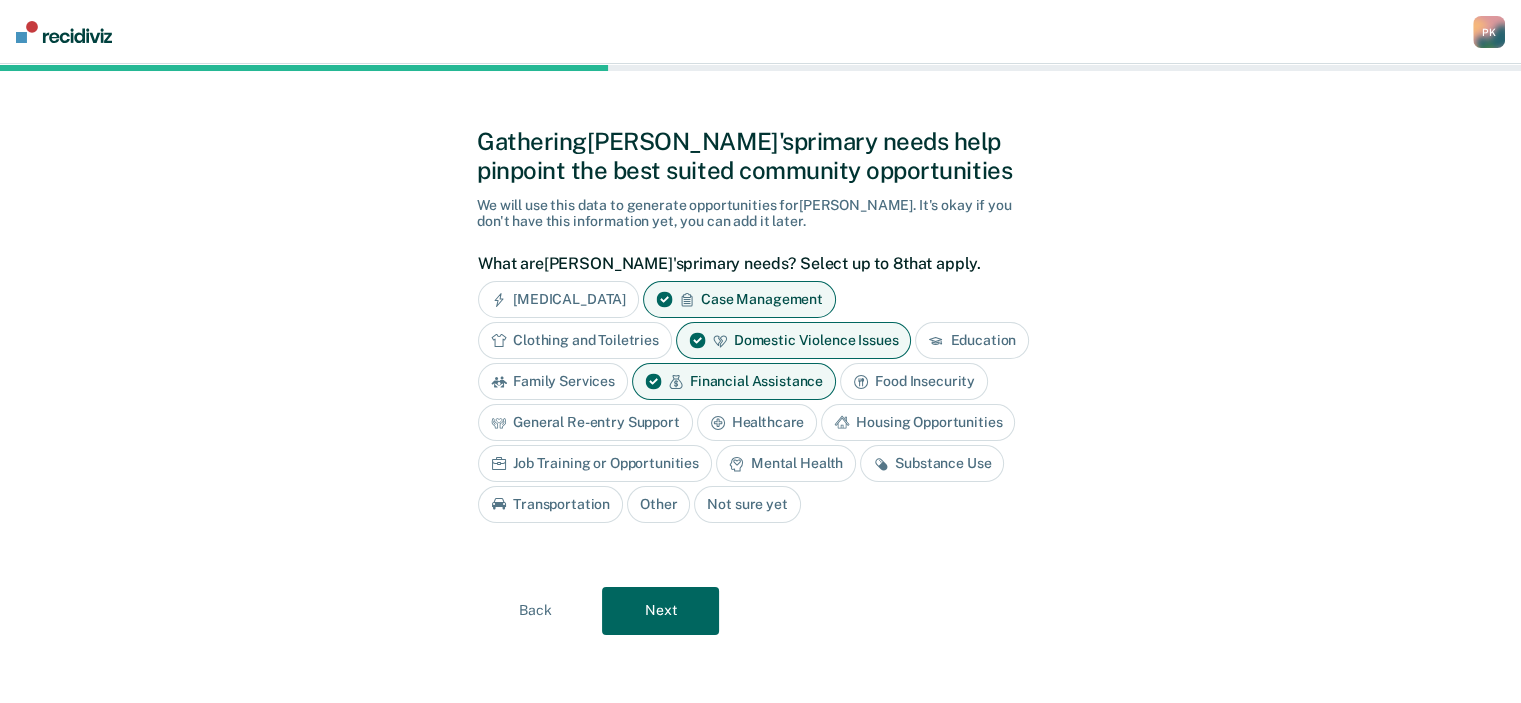 click on "Housing Opportunities" at bounding box center (918, 422) 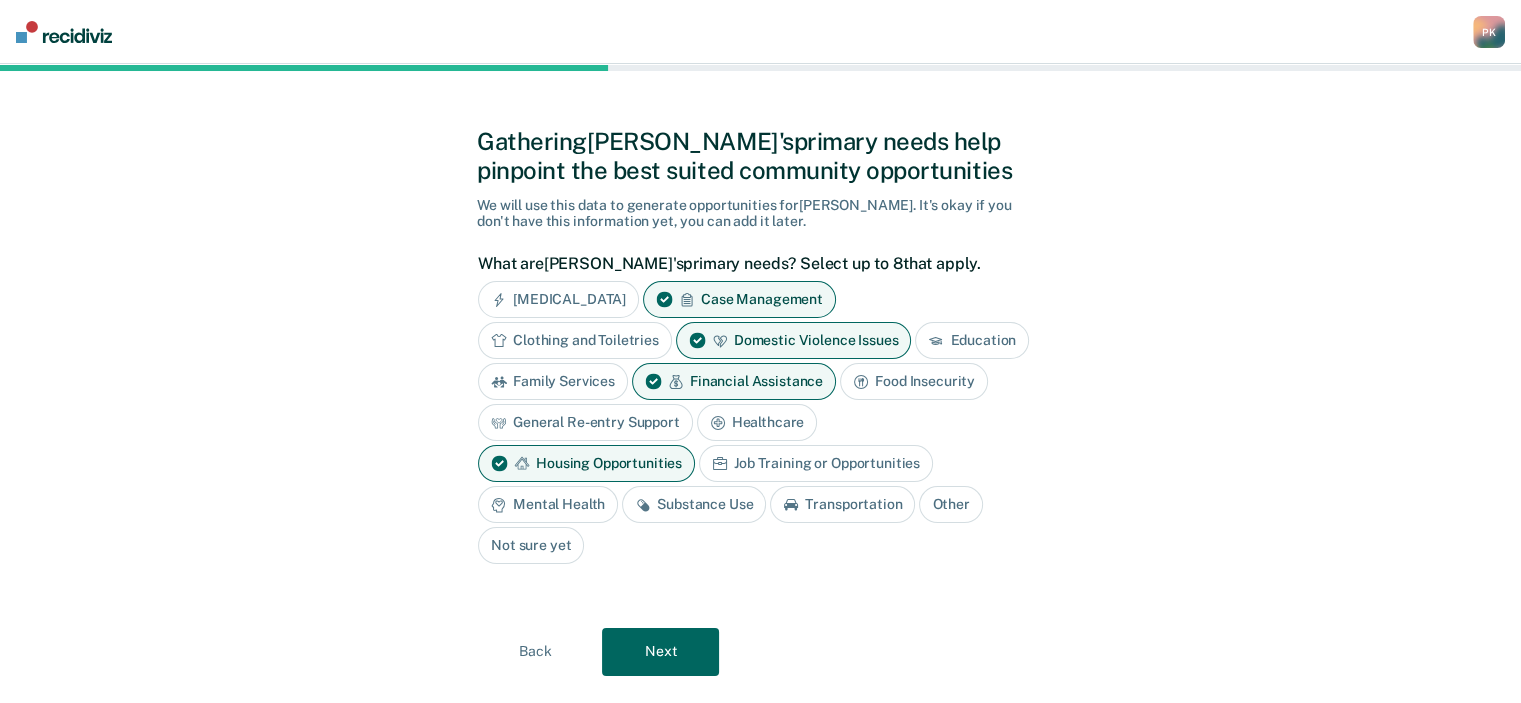 click on "Mental Health" at bounding box center (548, 504) 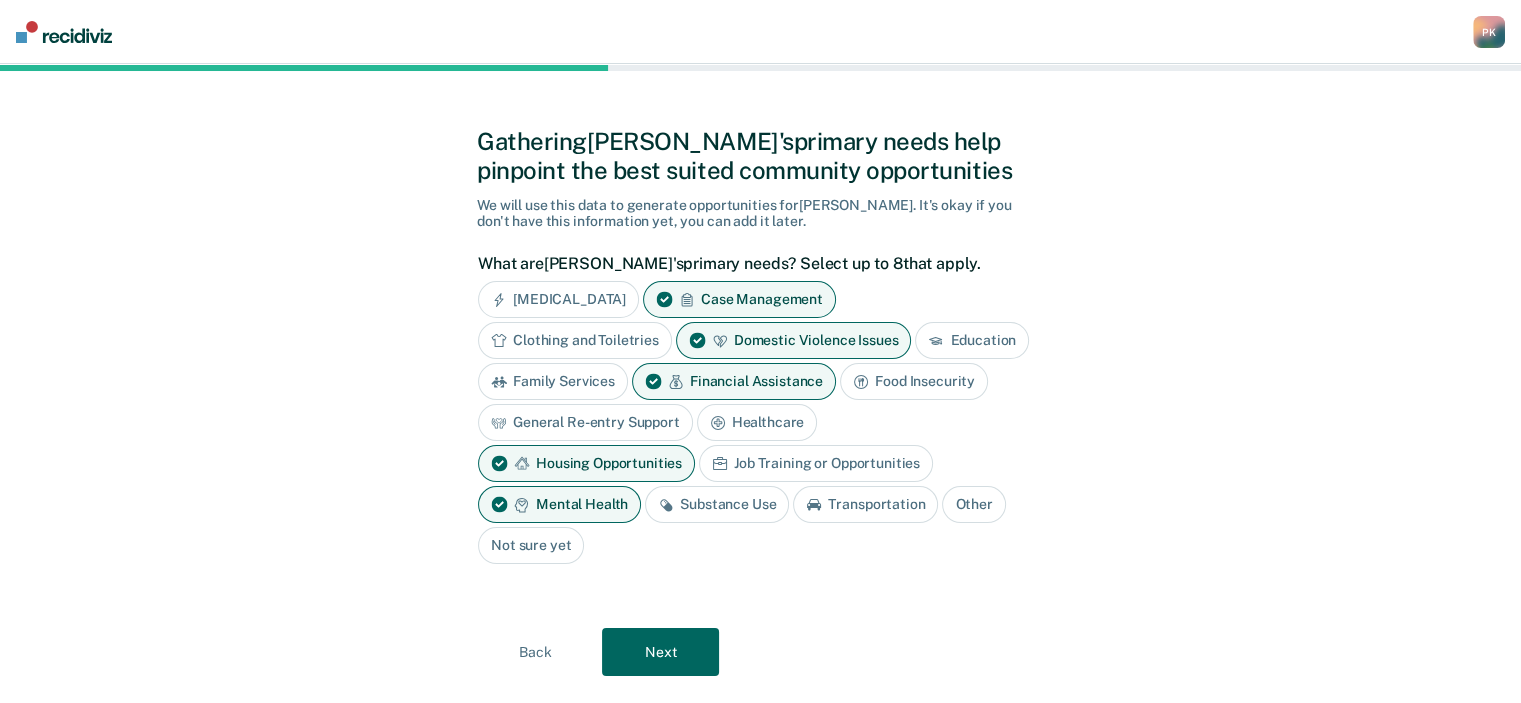 click on "Substance Use" at bounding box center [717, 504] 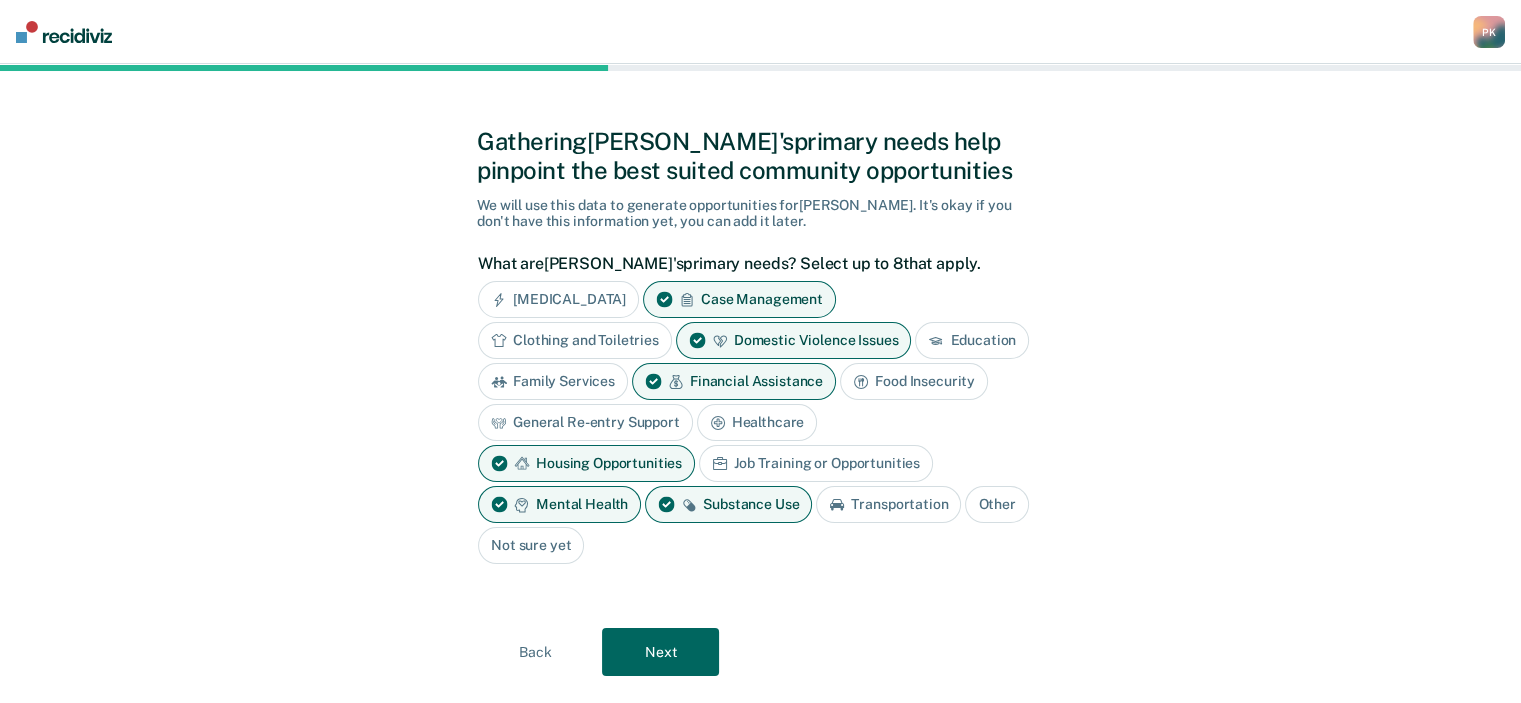 click on "Next" at bounding box center (660, 652) 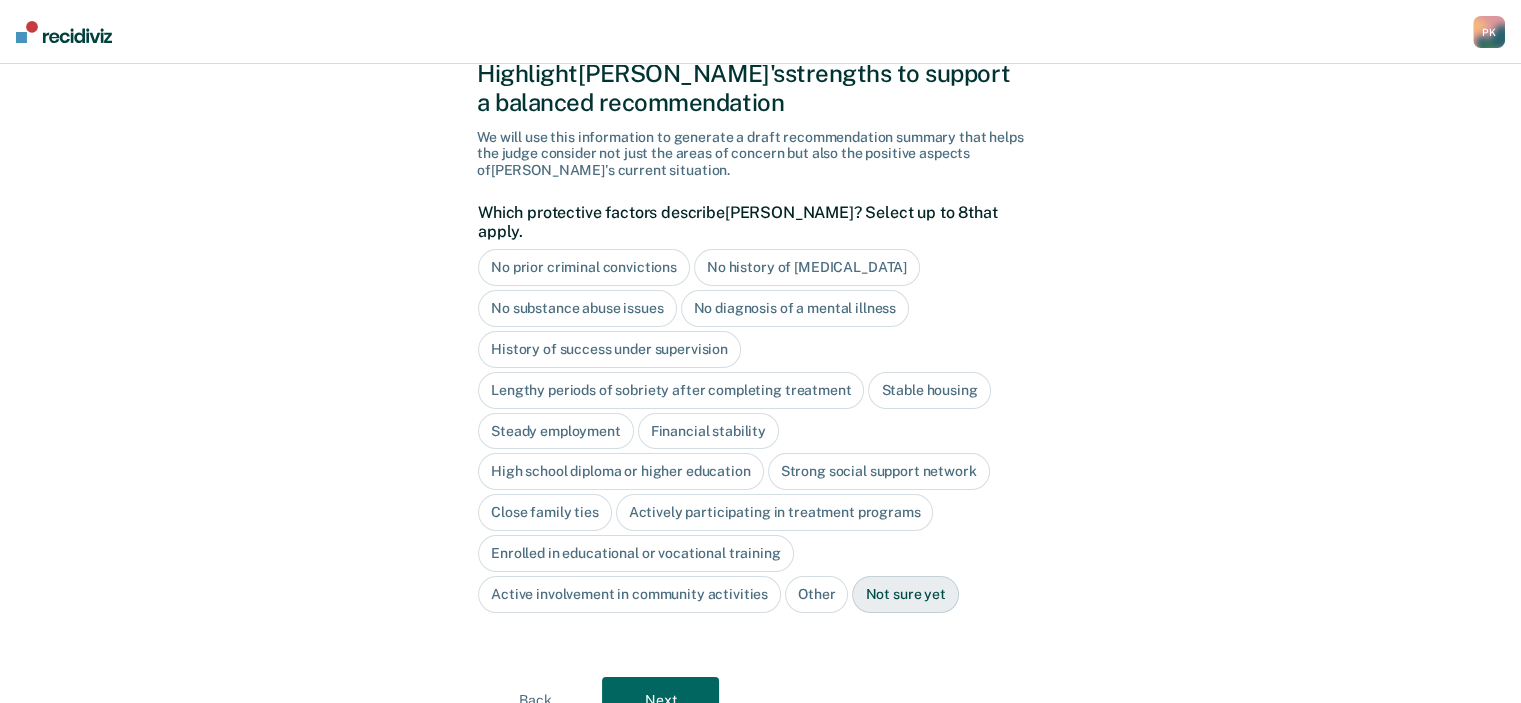 scroll, scrollTop: 109, scrollLeft: 0, axis: vertical 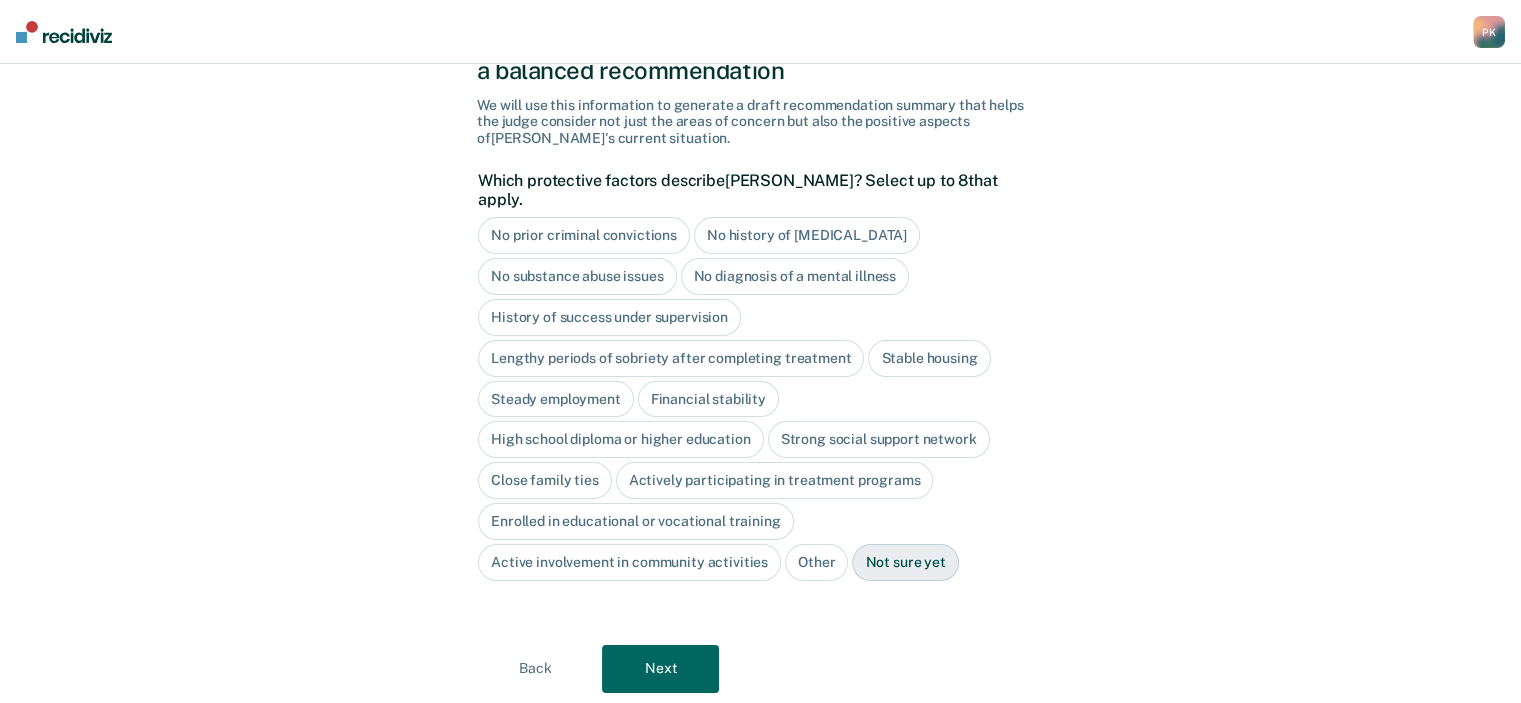 click on "No history of [MEDICAL_DATA]" at bounding box center [807, 235] 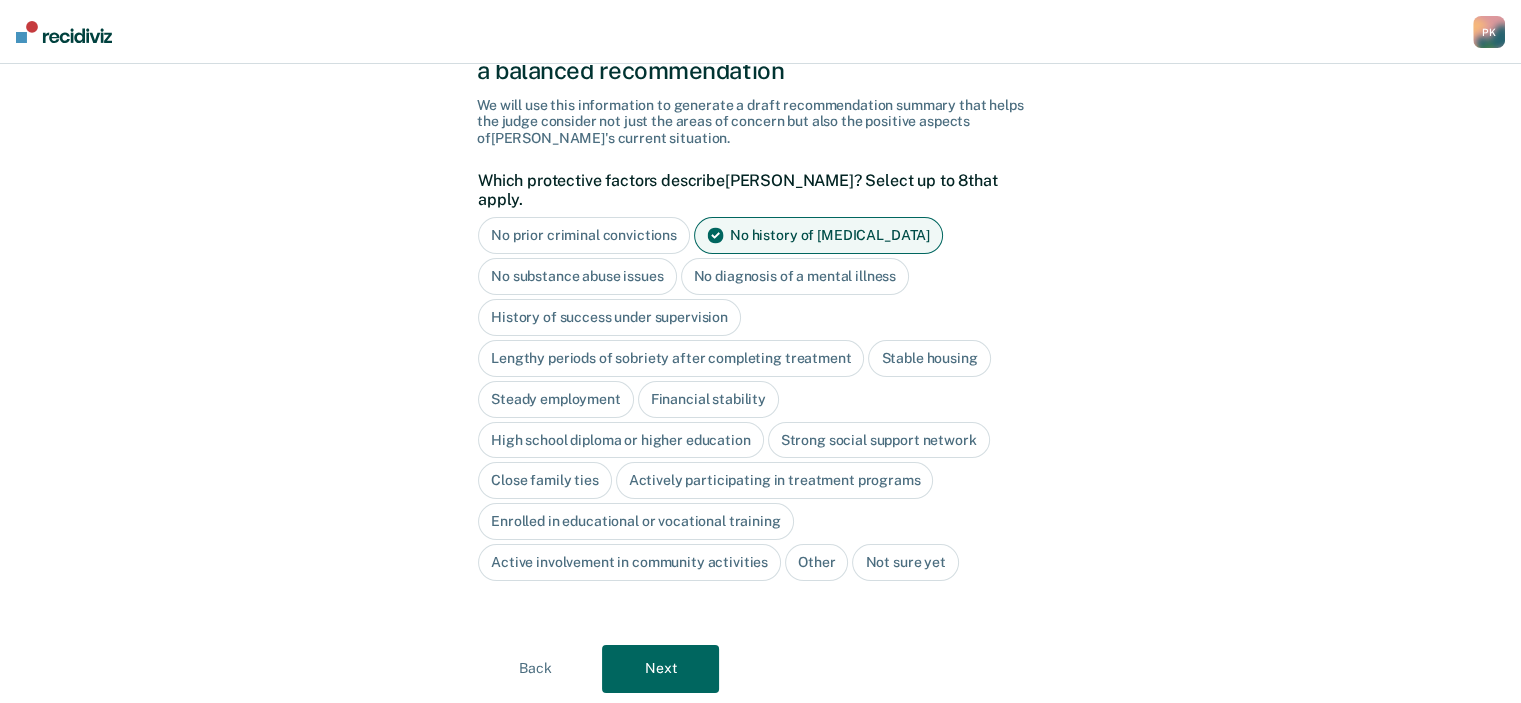 click on "High school diploma or higher education" at bounding box center (621, 440) 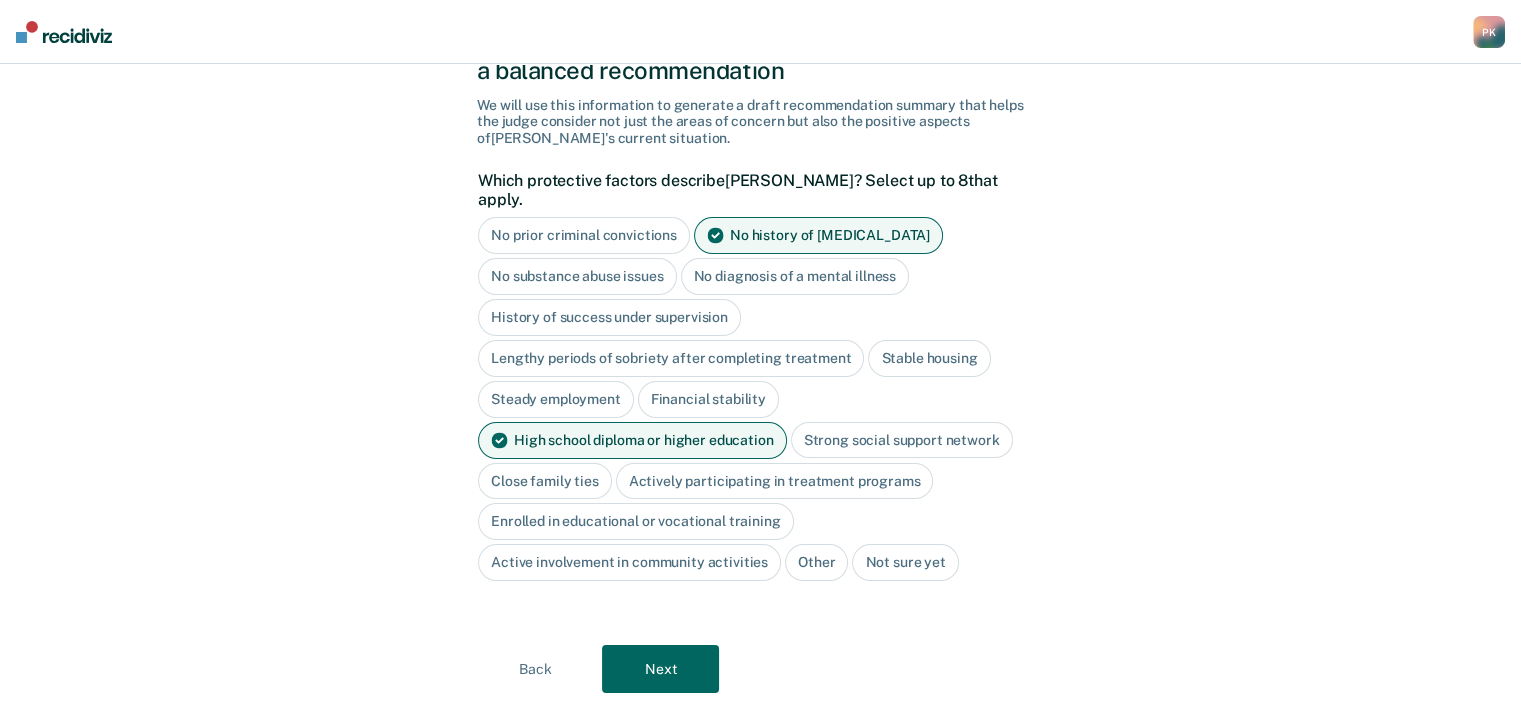 click on "Close family ties" at bounding box center (545, 481) 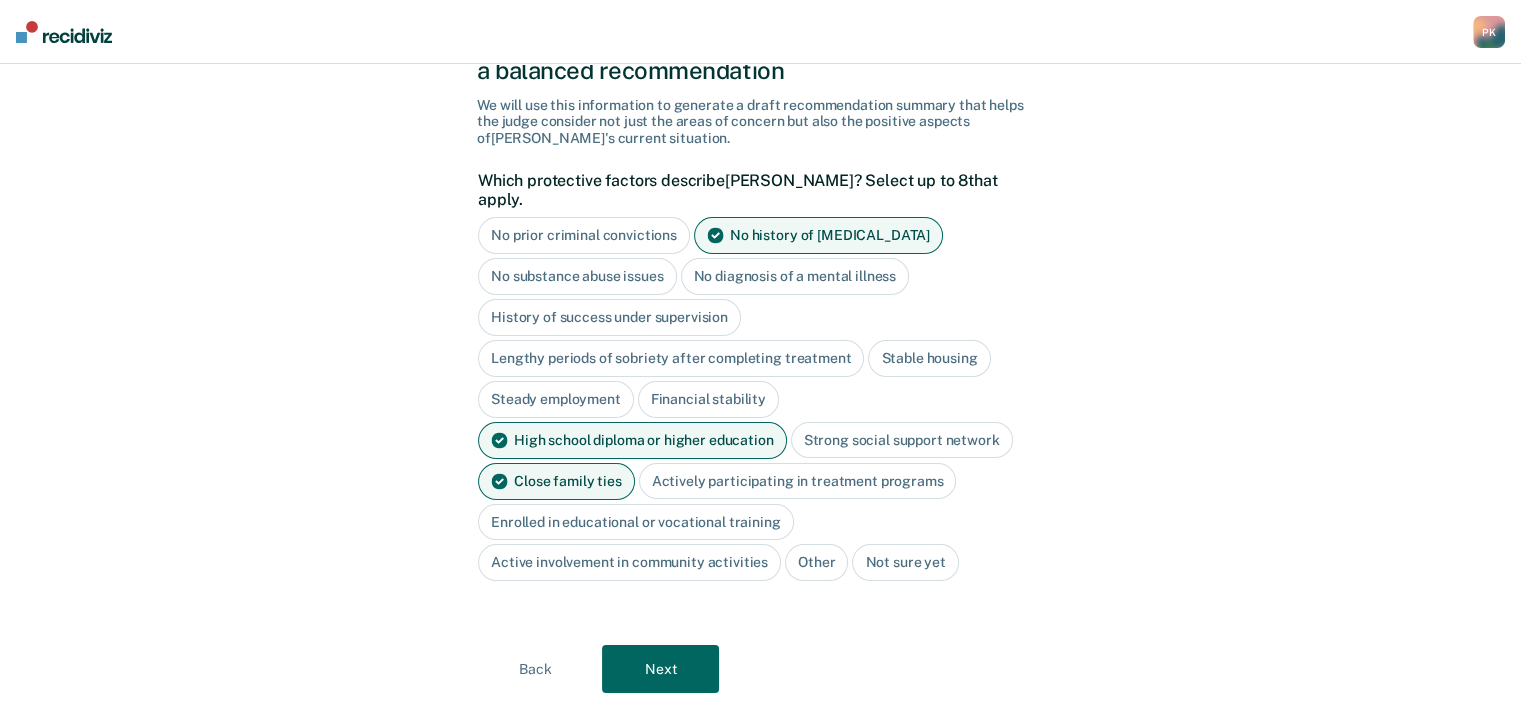 click on "Next" at bounding box center [660, 669] 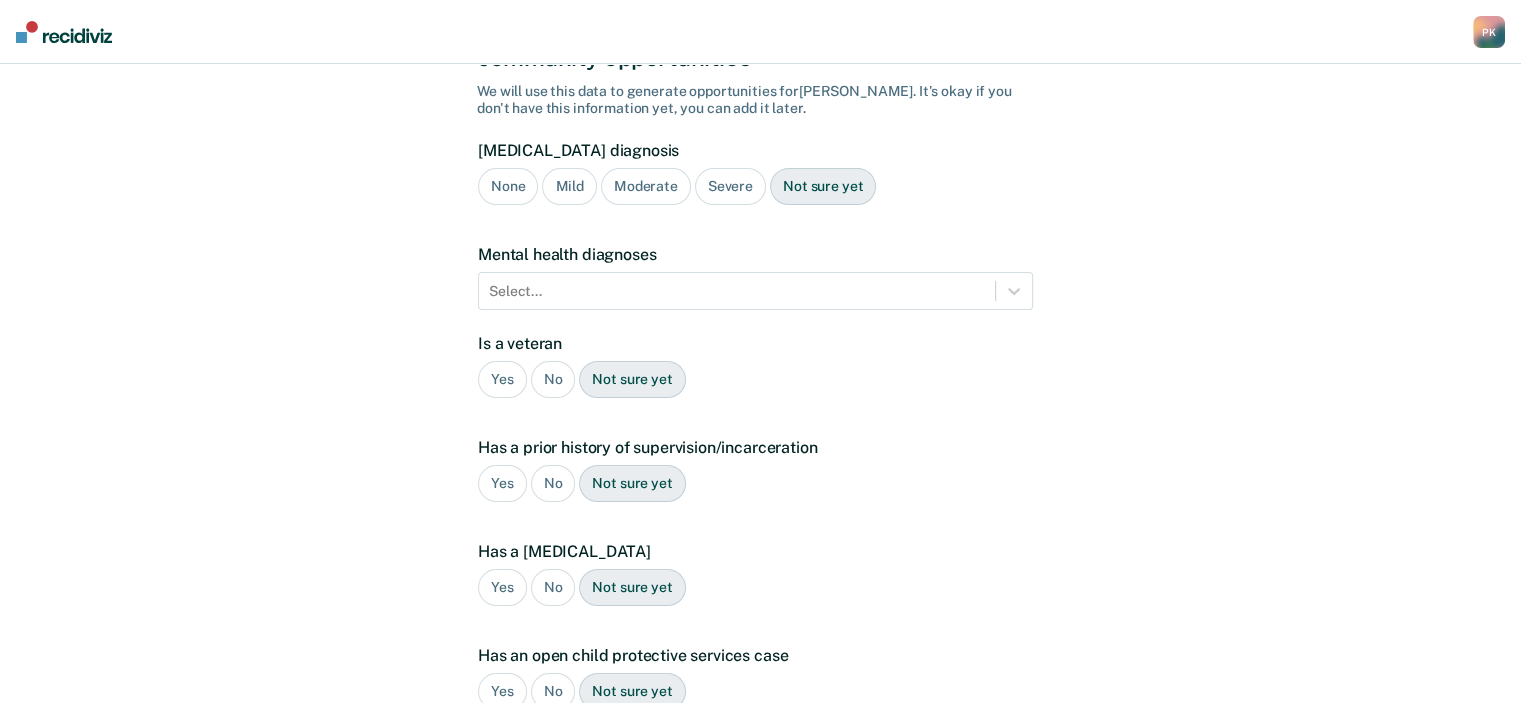 scroll, scrollTop: 0, scrollLeft: 0, axis: both 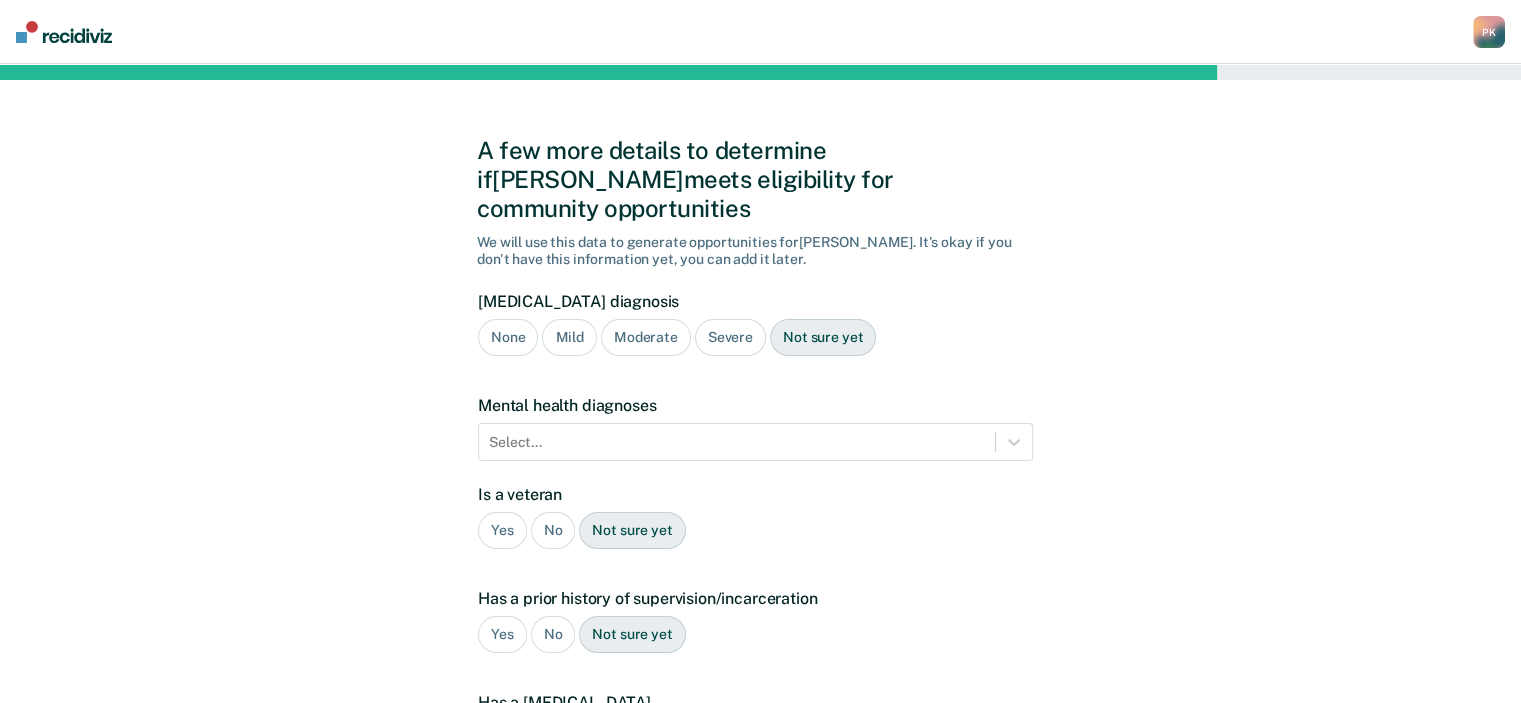click on "Not sure yet" at bounding box center [823, 337] 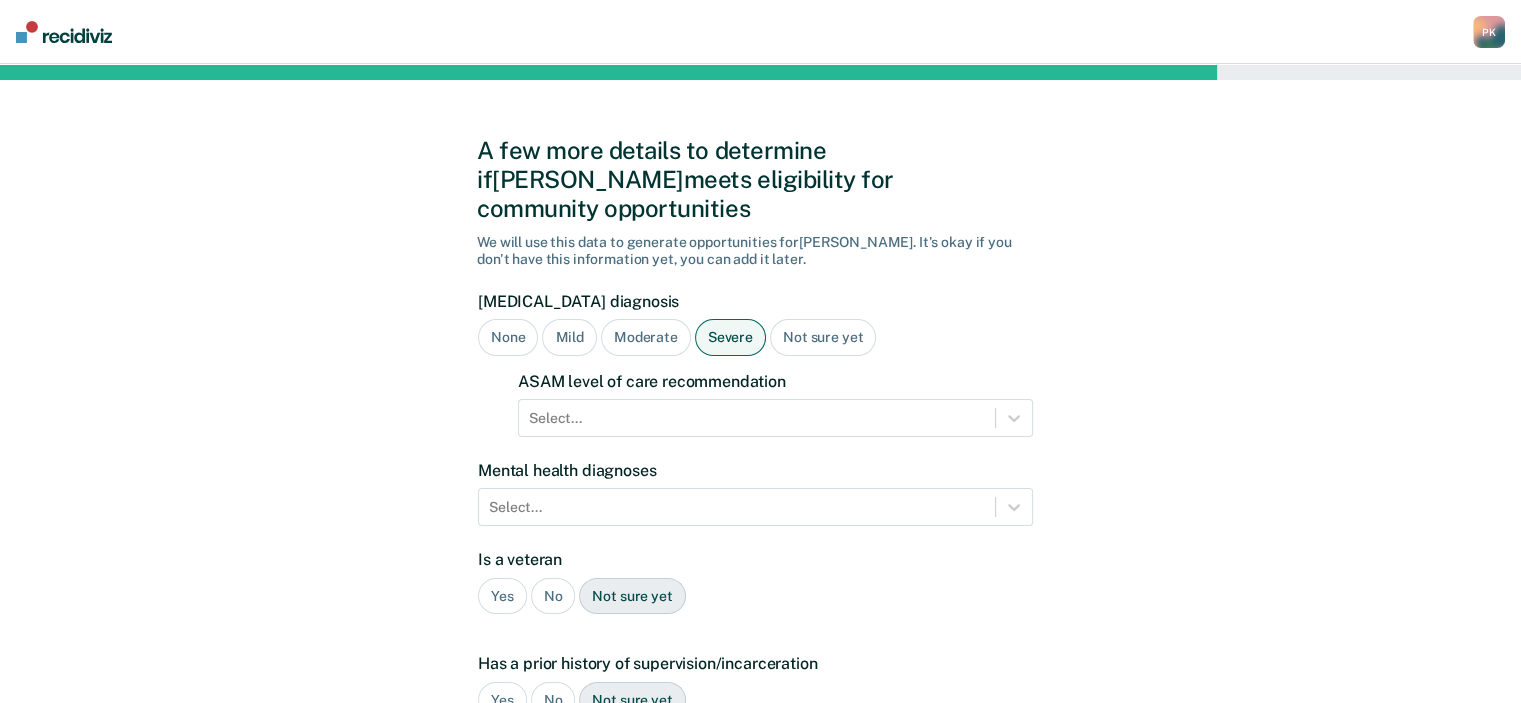 click on "Select..." at bounding box center [775, 418] 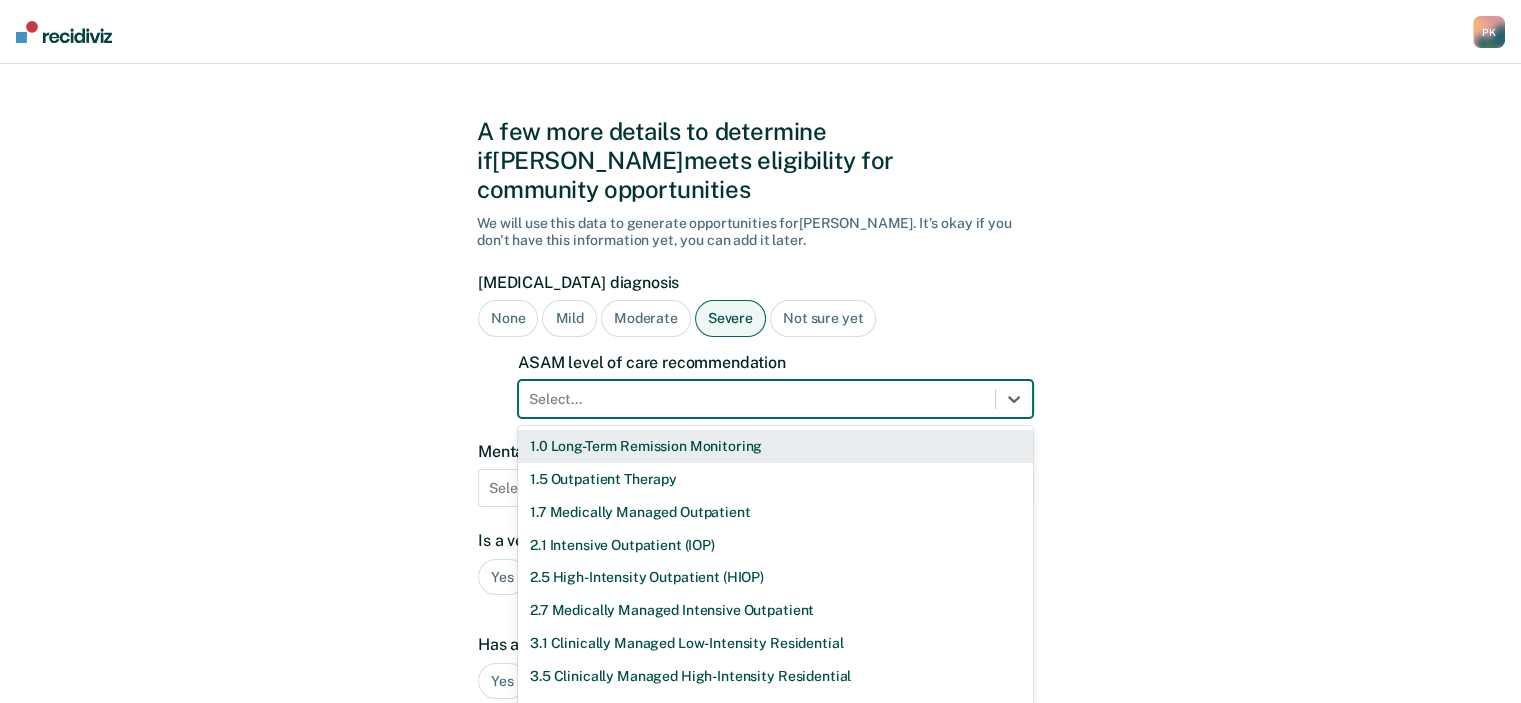 scroll, scrollTop: 20, scrollLeft: 0, axis: vertical 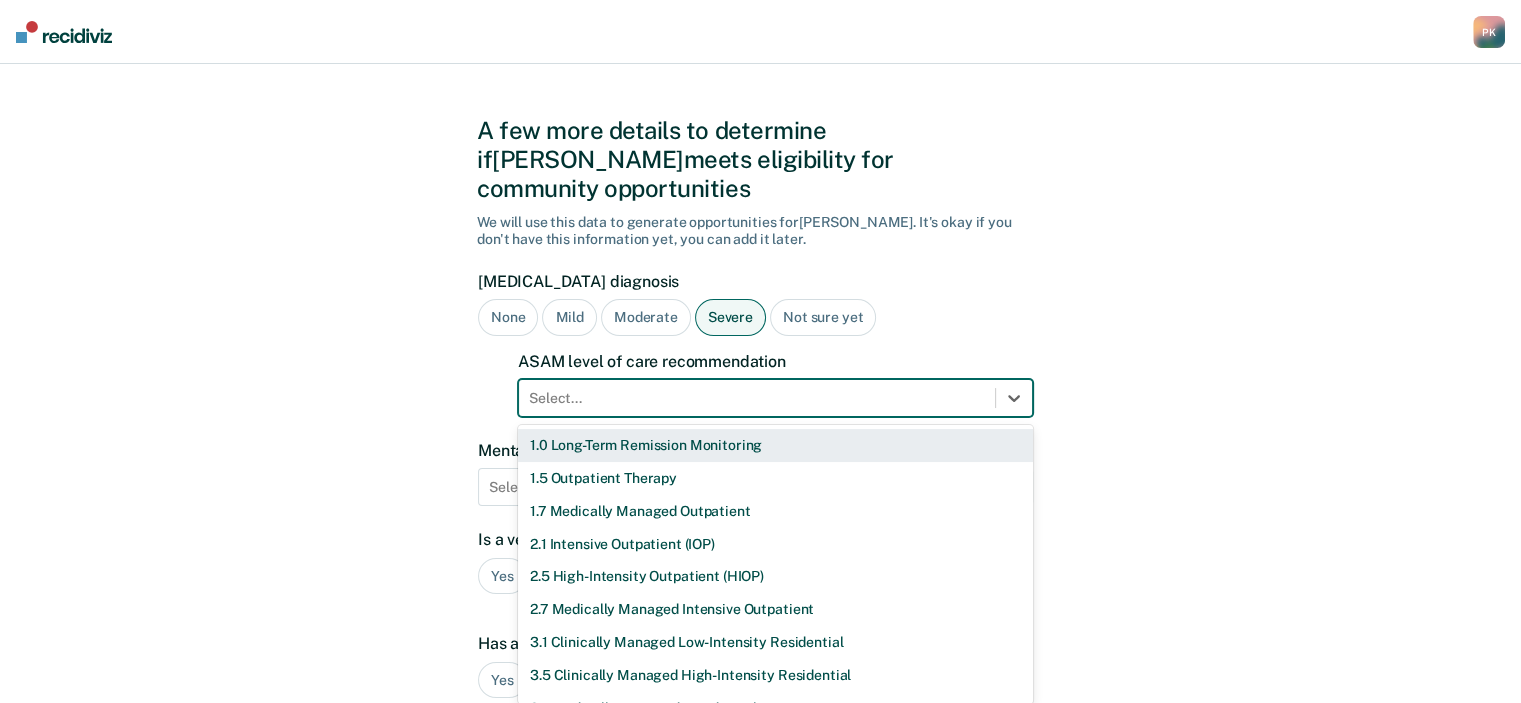 click on "1.0 Long-Term Remission Monitoring" at bounding box center [775, 445] 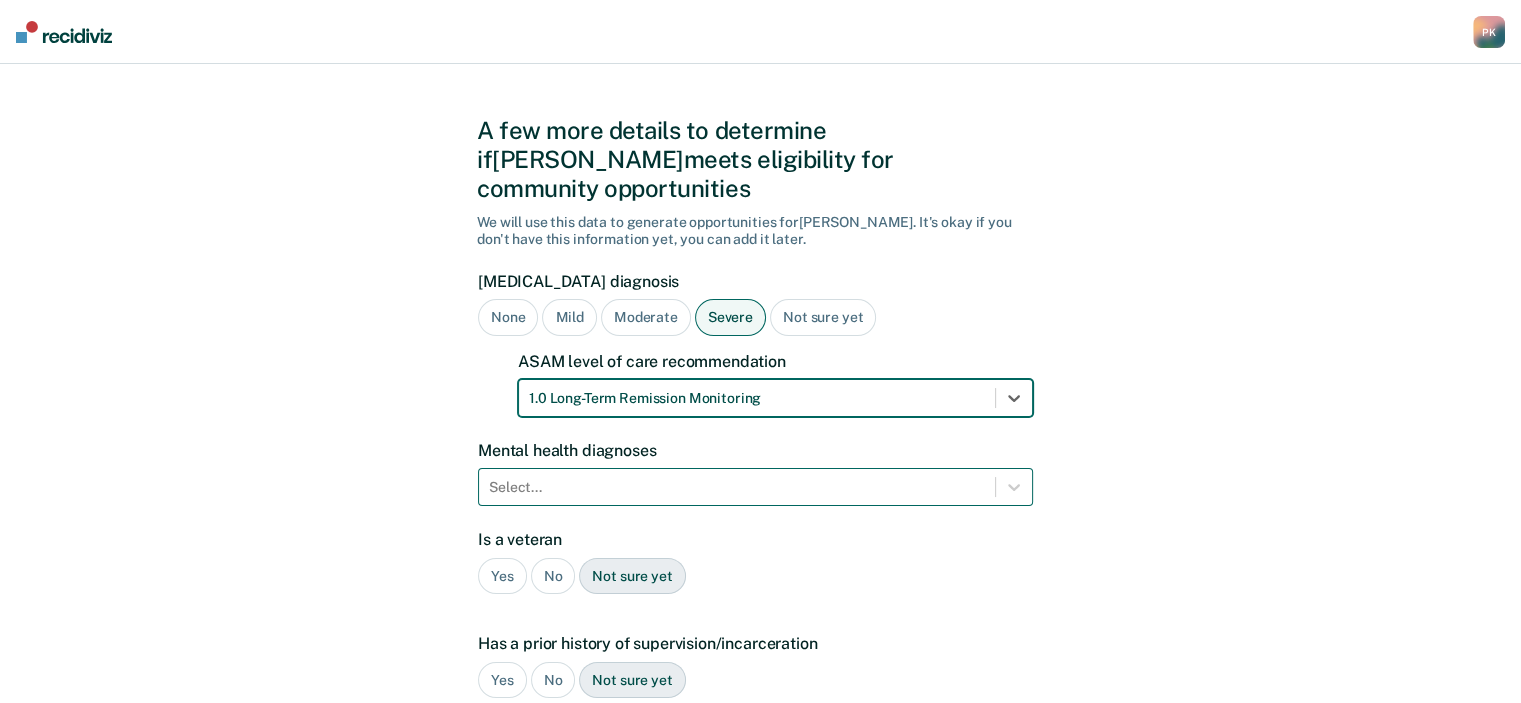 click on "Select..." at bounding box center [755, 487] 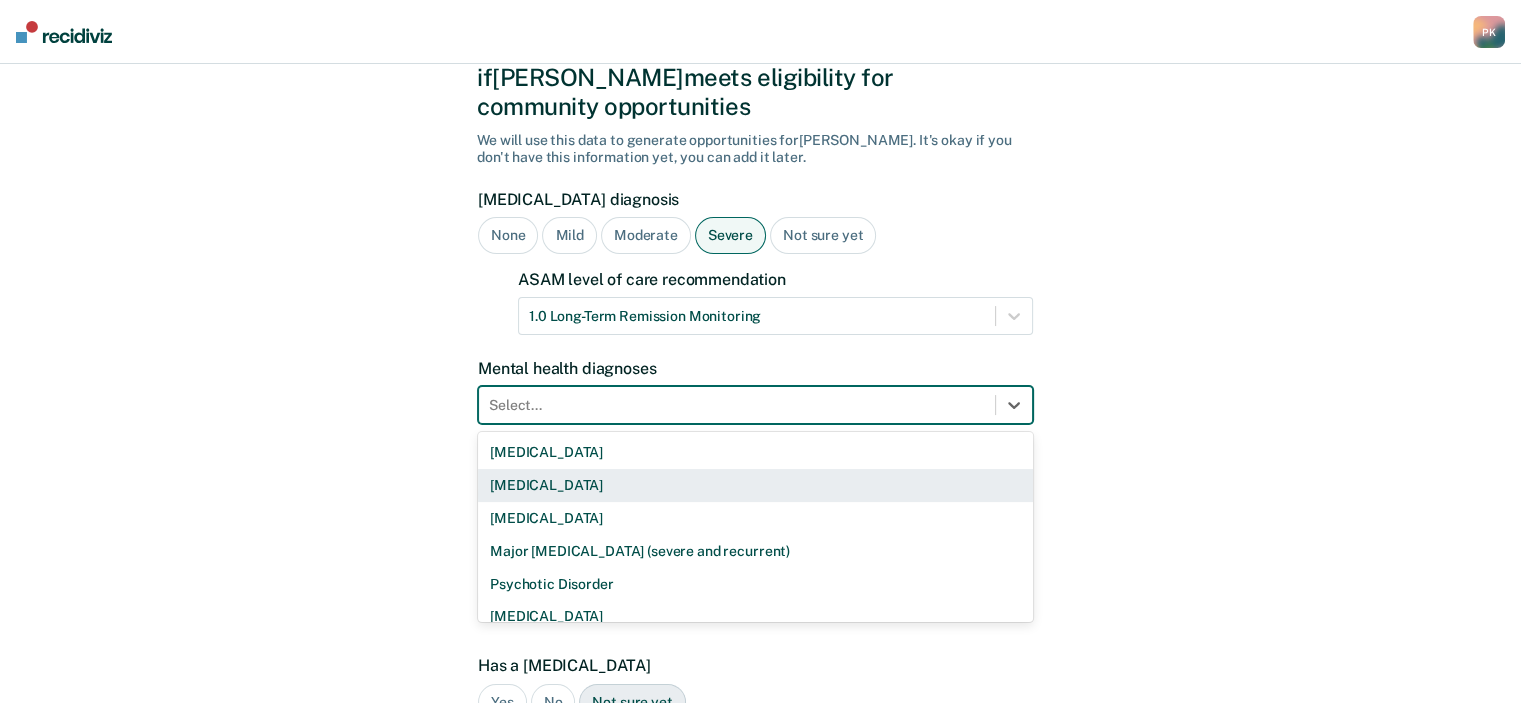 scroll, scrollTop: 110, scrollLeft: 0, axis: vertical 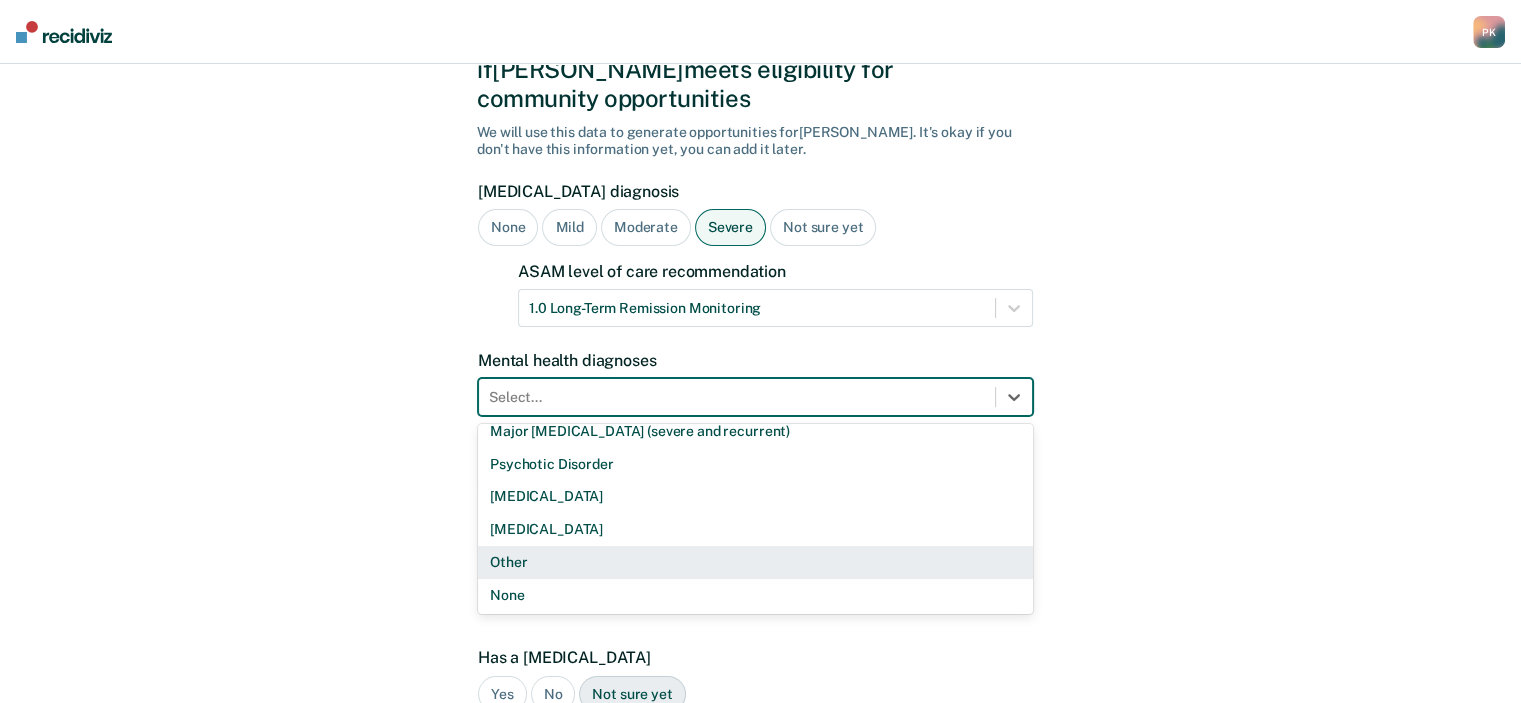 click on "Other" at bounding box center [755, 562] 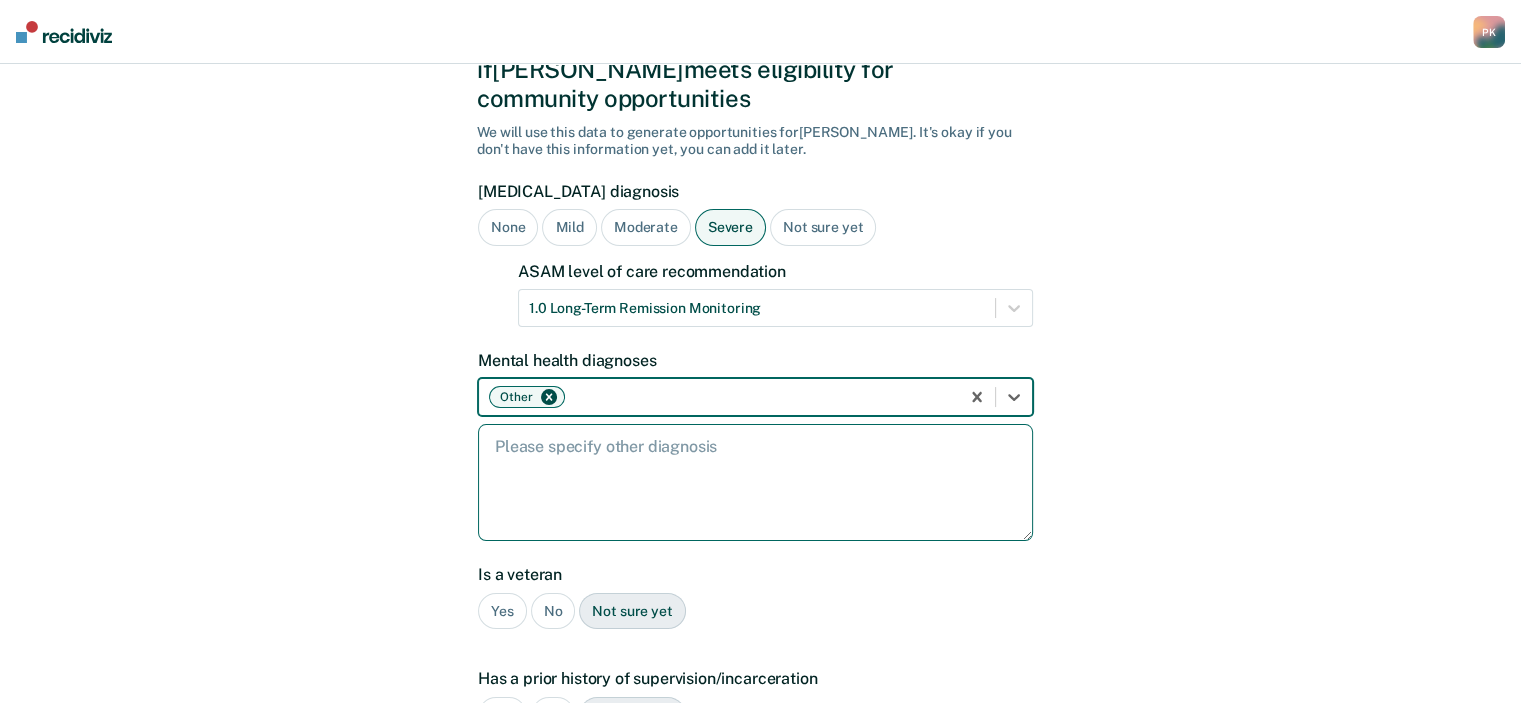 click at bounding box center [755, 482] 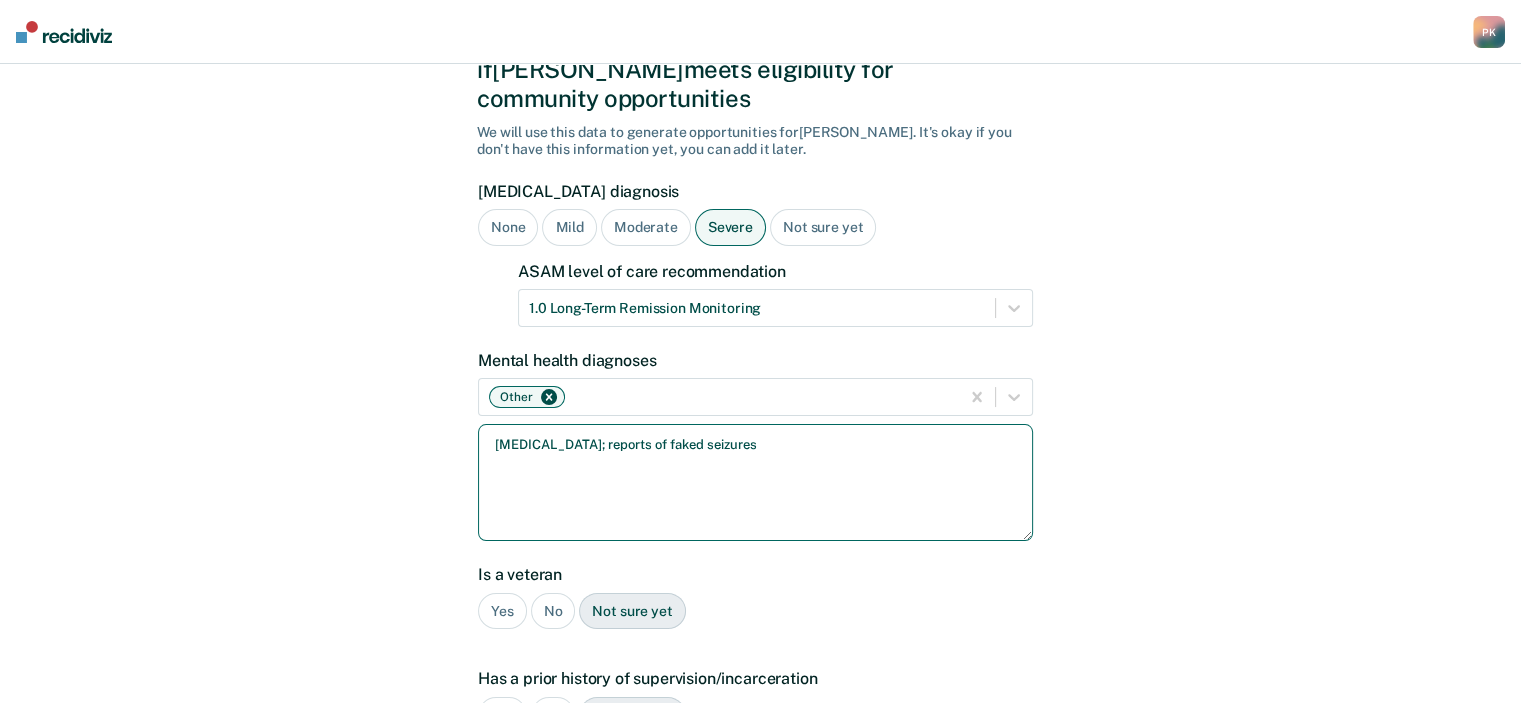 type on "[MEDICAL_DATA]; reports of faked seizures" 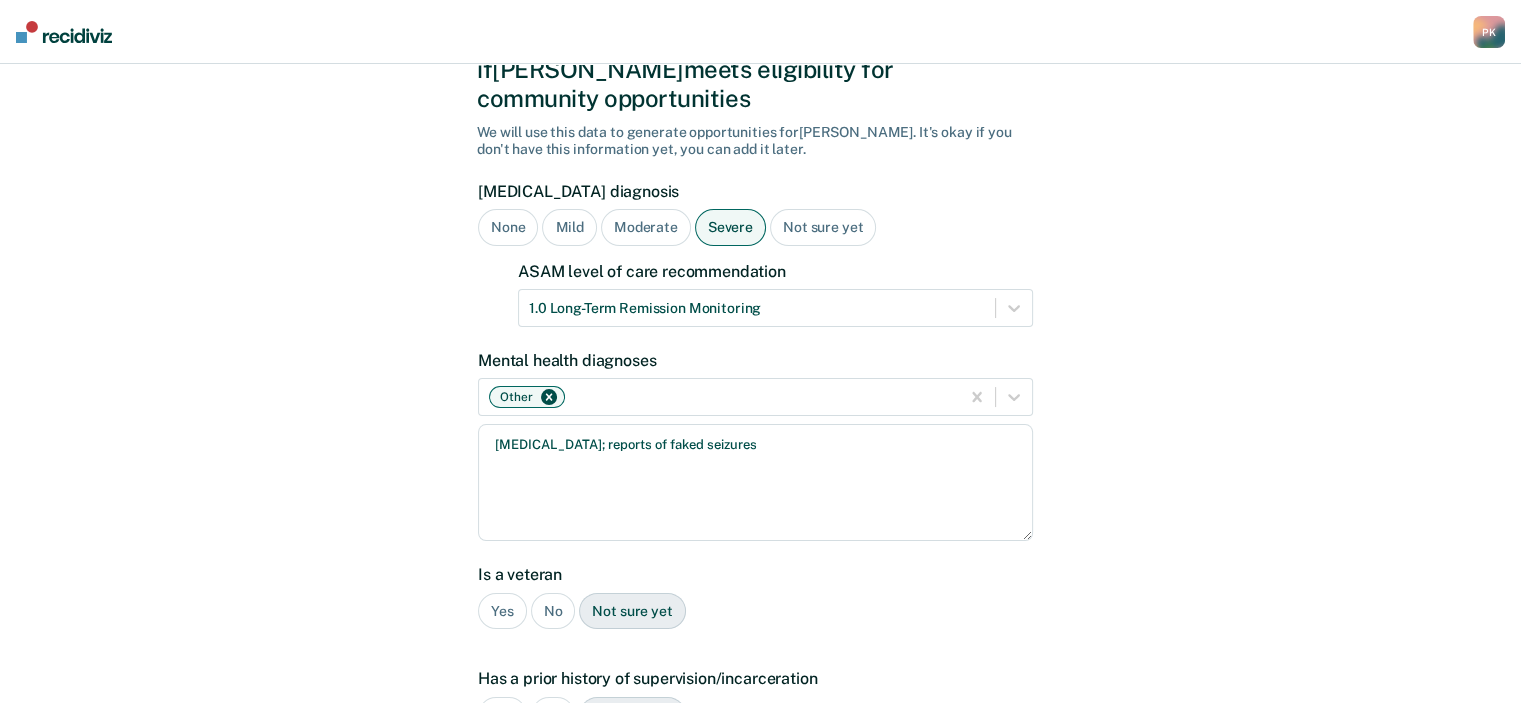 click on "No" at bounding box center [553, 611] 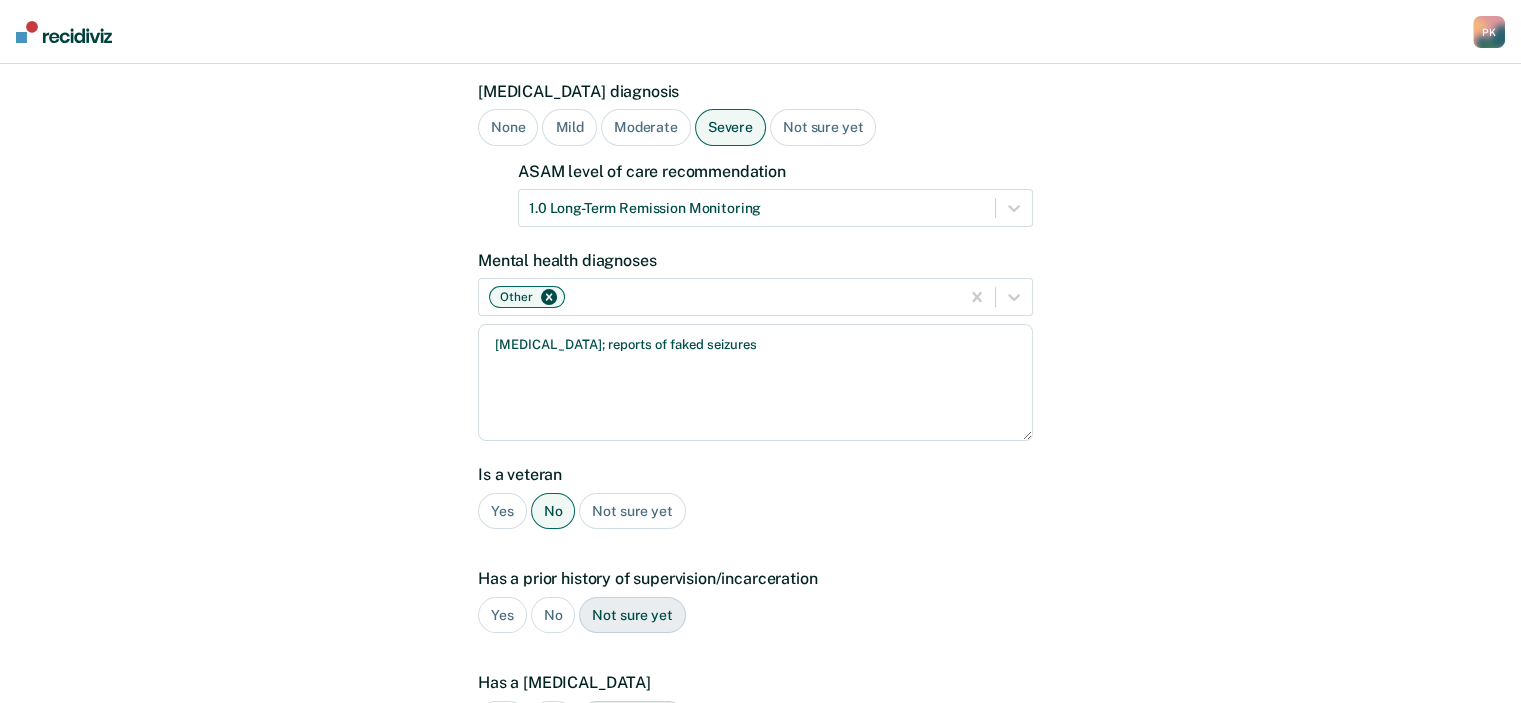scroll, scrollTop: 310, scrollLeft: 0, axis: vertical 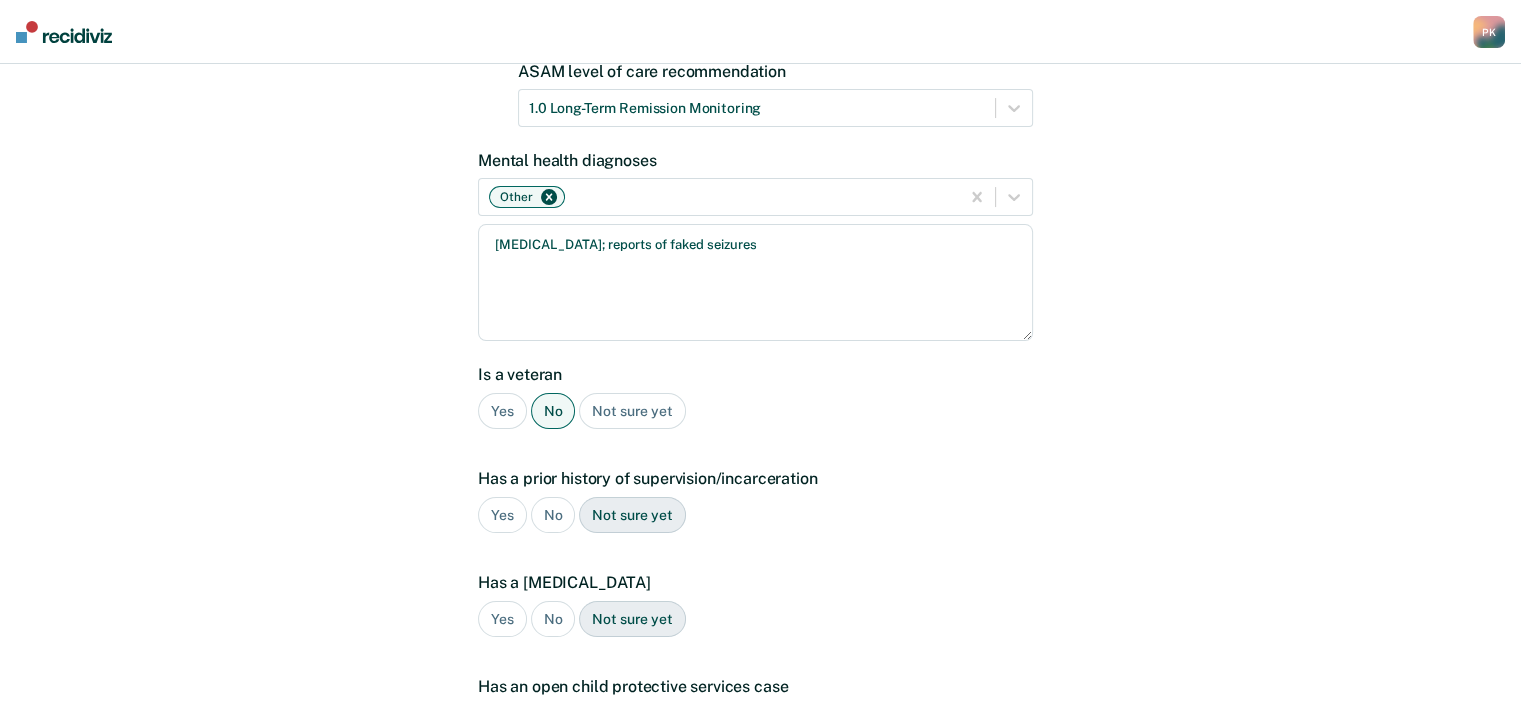 click on "Yes" at bounding box center (502, 515) 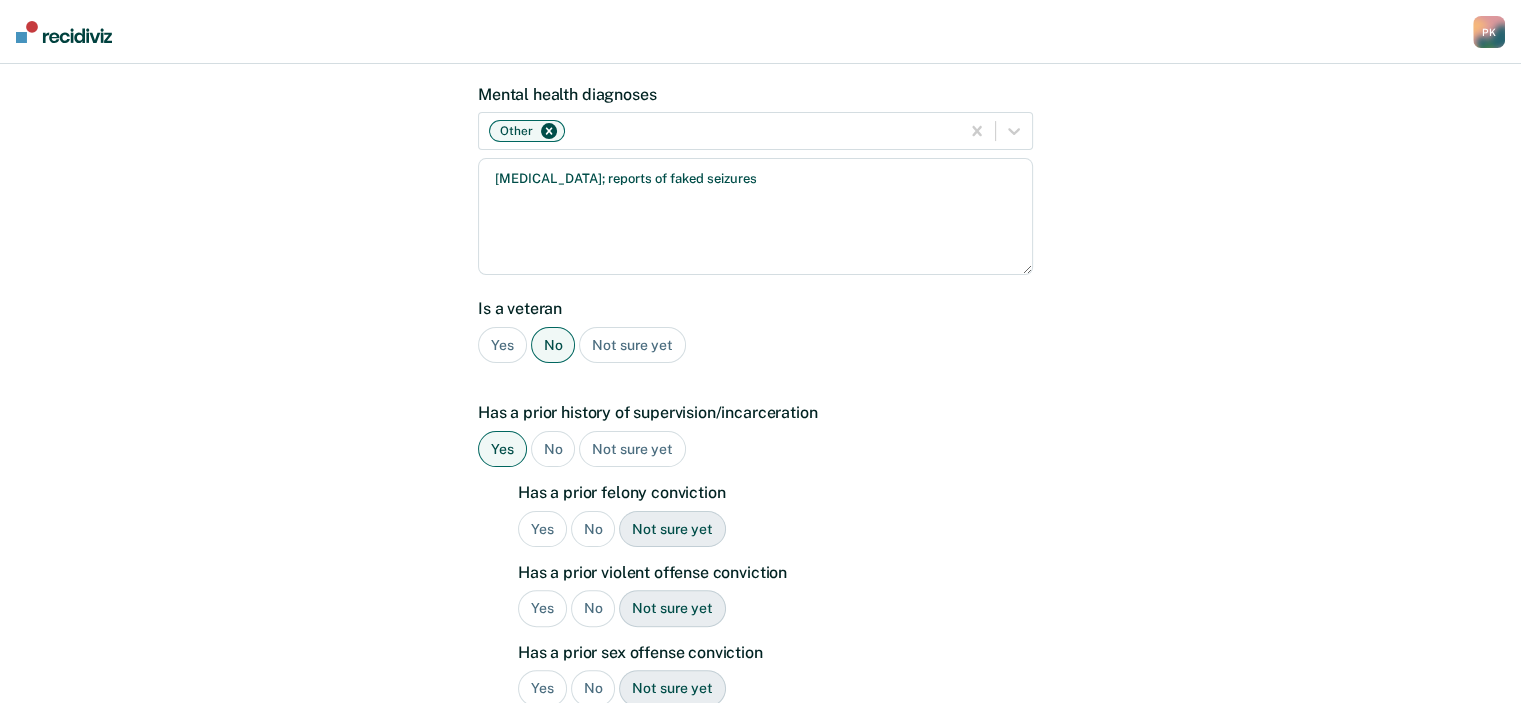 scroll, scrollTop: 410, scrollLeft: 0, axis: vertical 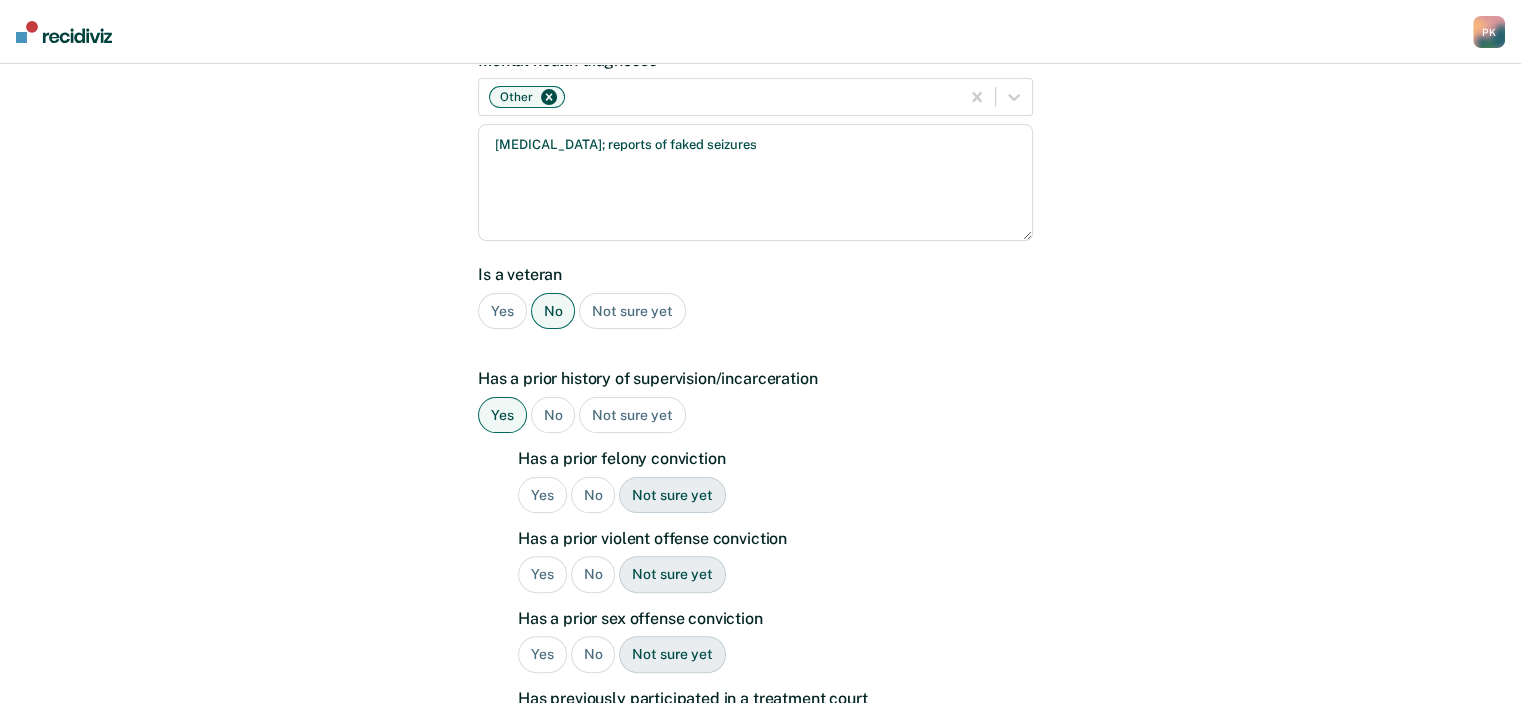 click on "No" at bounding box center [593, 495] 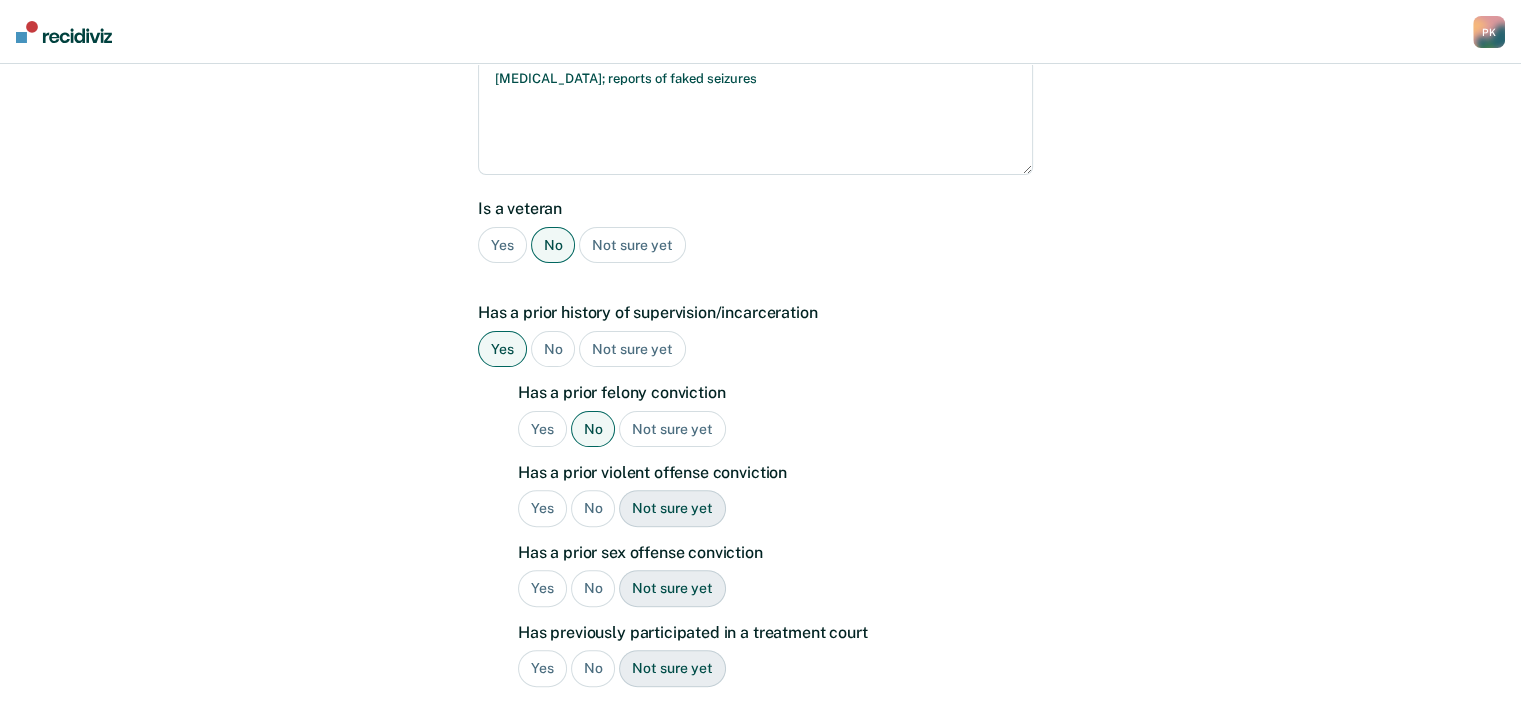 scroll, scrollTop: 510, scrollLeft: 0, axis: vertical 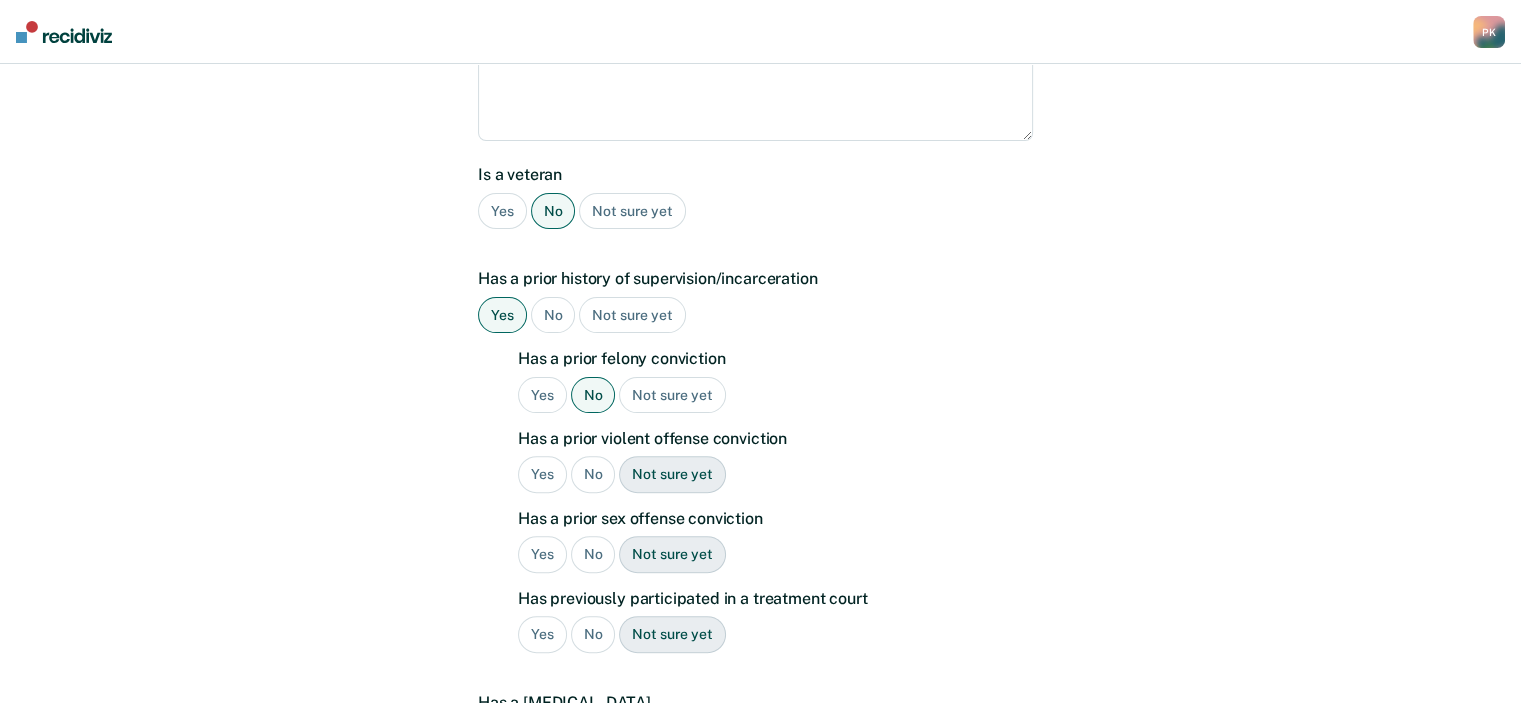 click on "No" at bounding box center (593, 474) 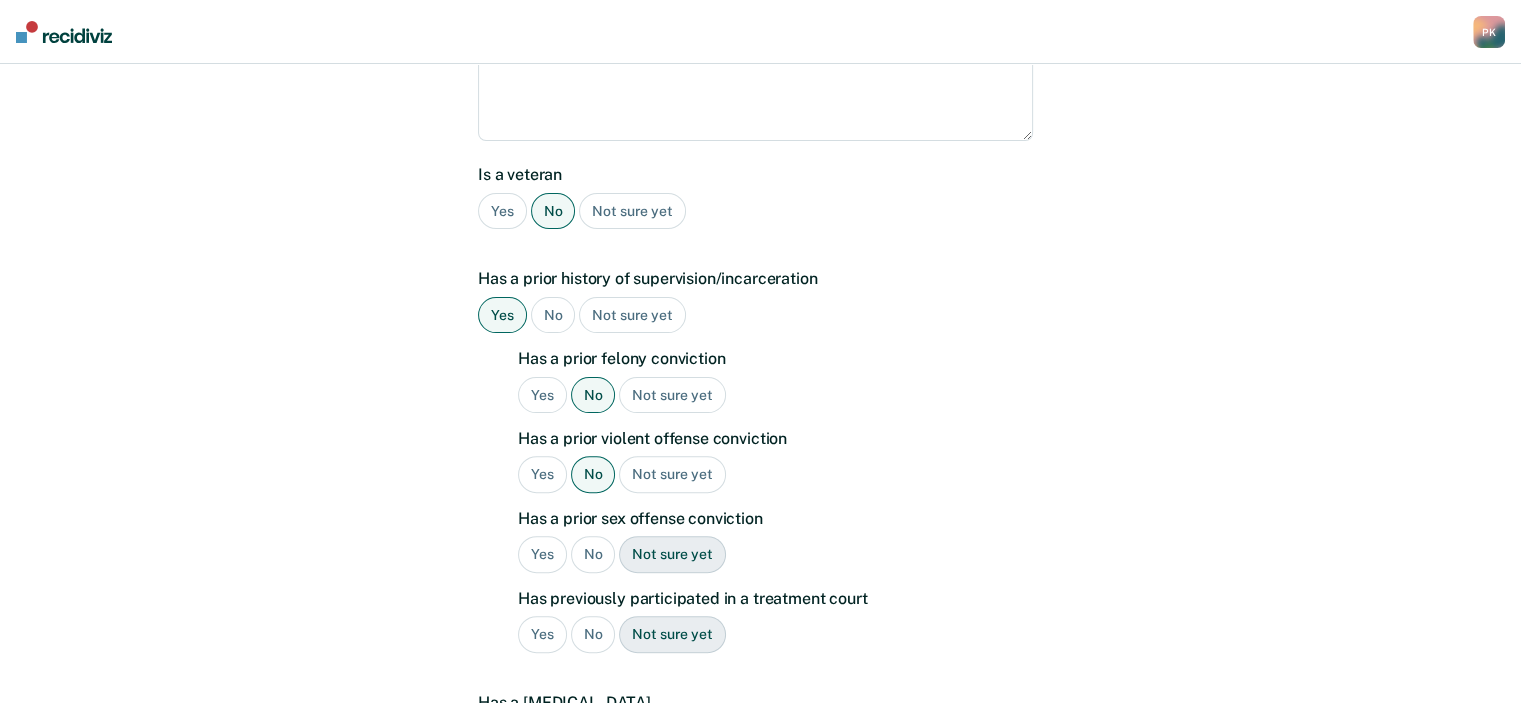 click on "No" at bounding box center [593, 554] 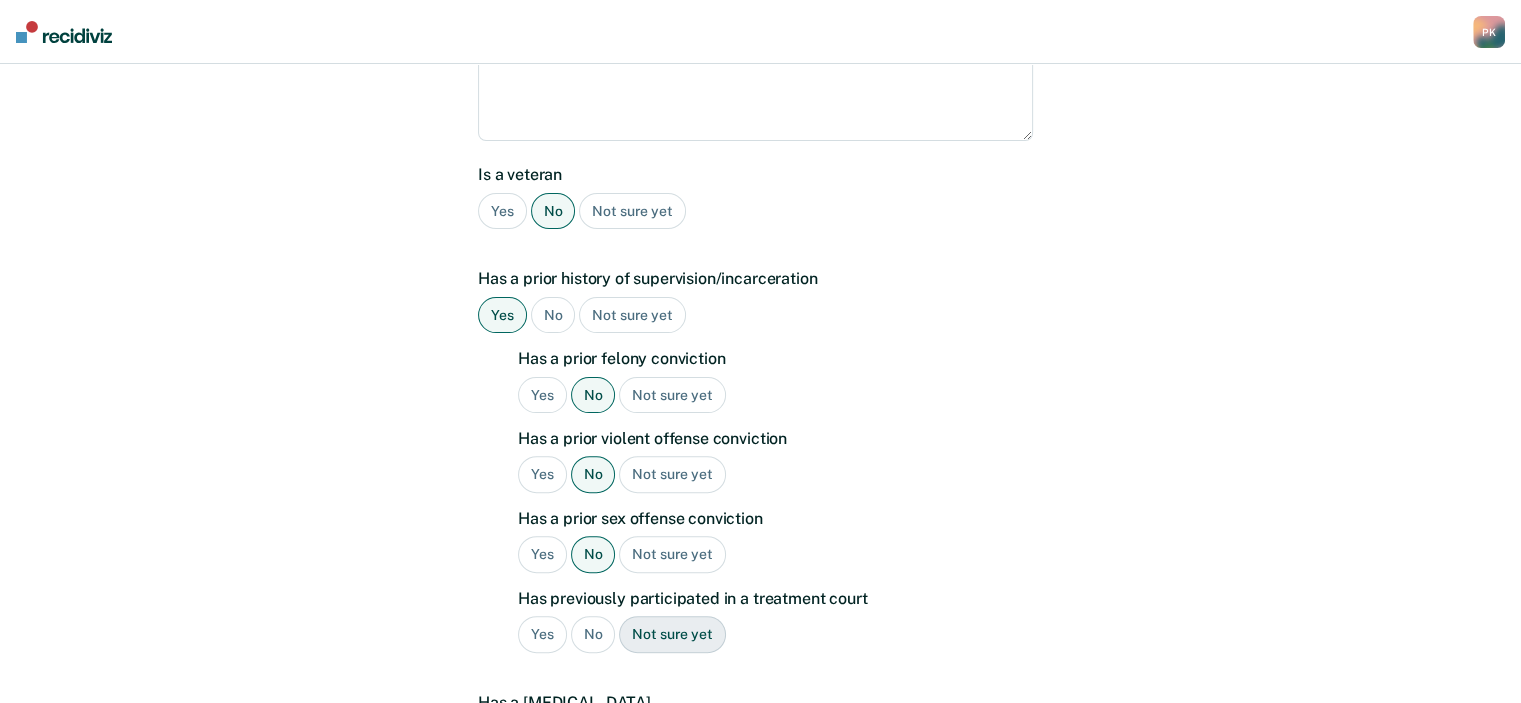 click on "No" at bounding box center [593, 634] 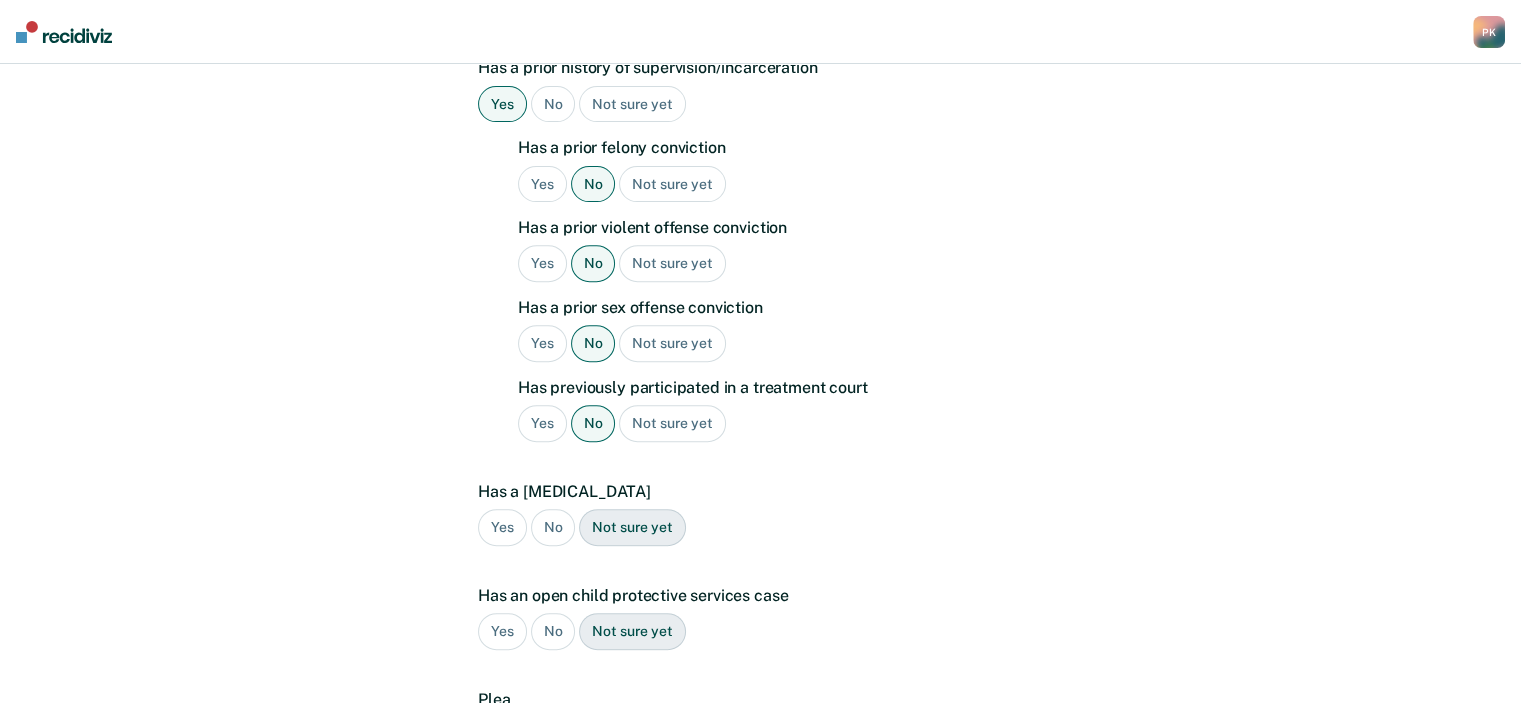 scroll, scrollTop: 810, scrollLeft: 0, axis: vertical 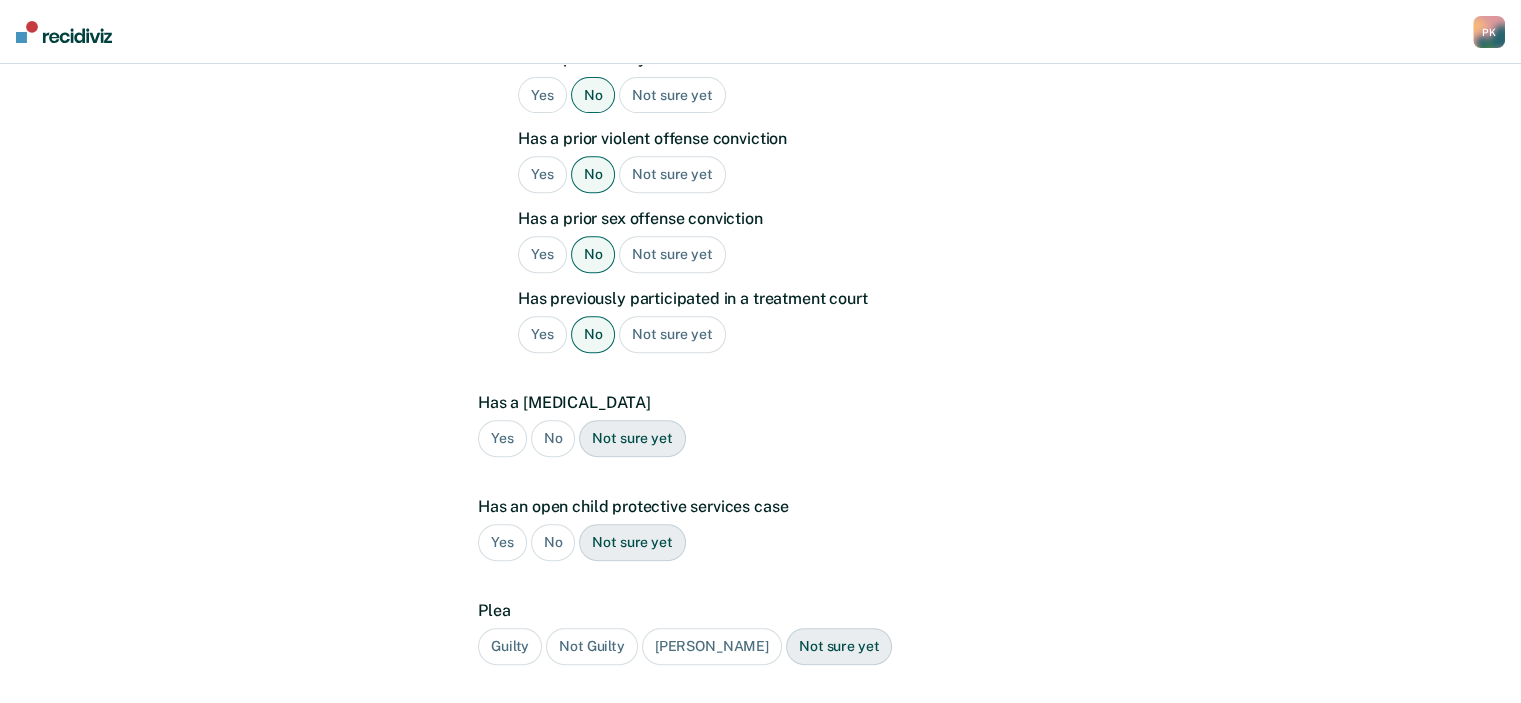drag, startPoint x: 554, startPoint y: 411, endPoint x: 548, endPoint y: 448, distance: 37.48333 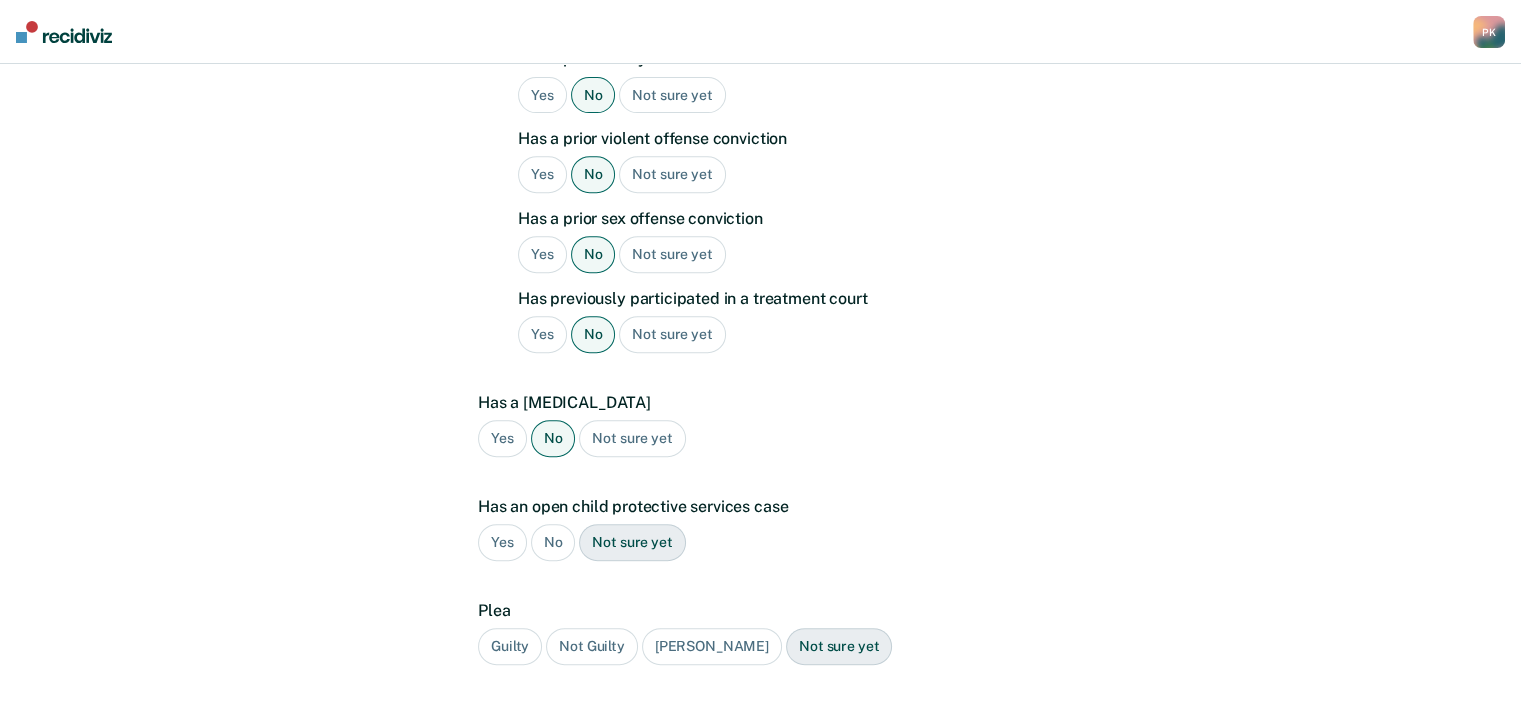 click on "No" at bounding box center (553, 542) 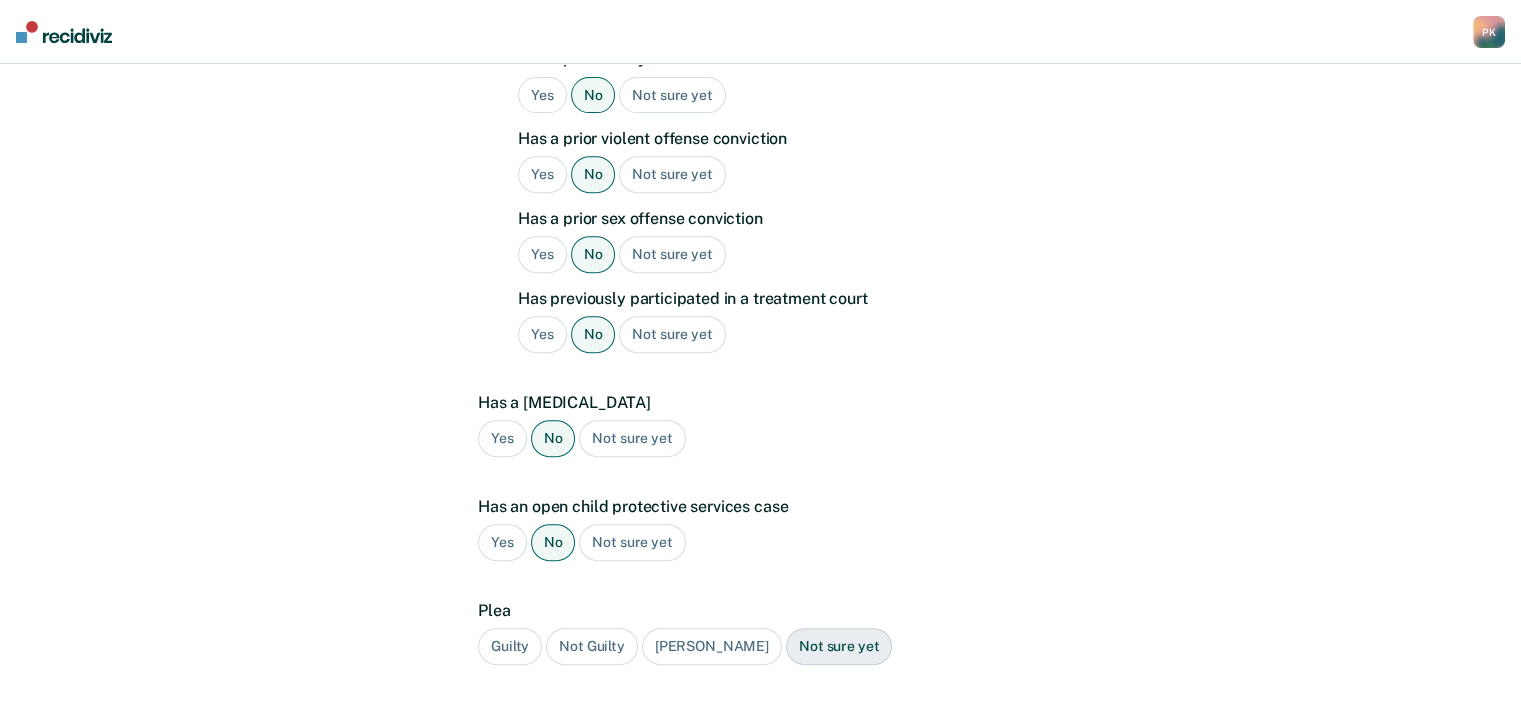 click on "Guilty" at bounding box center (510, 646) 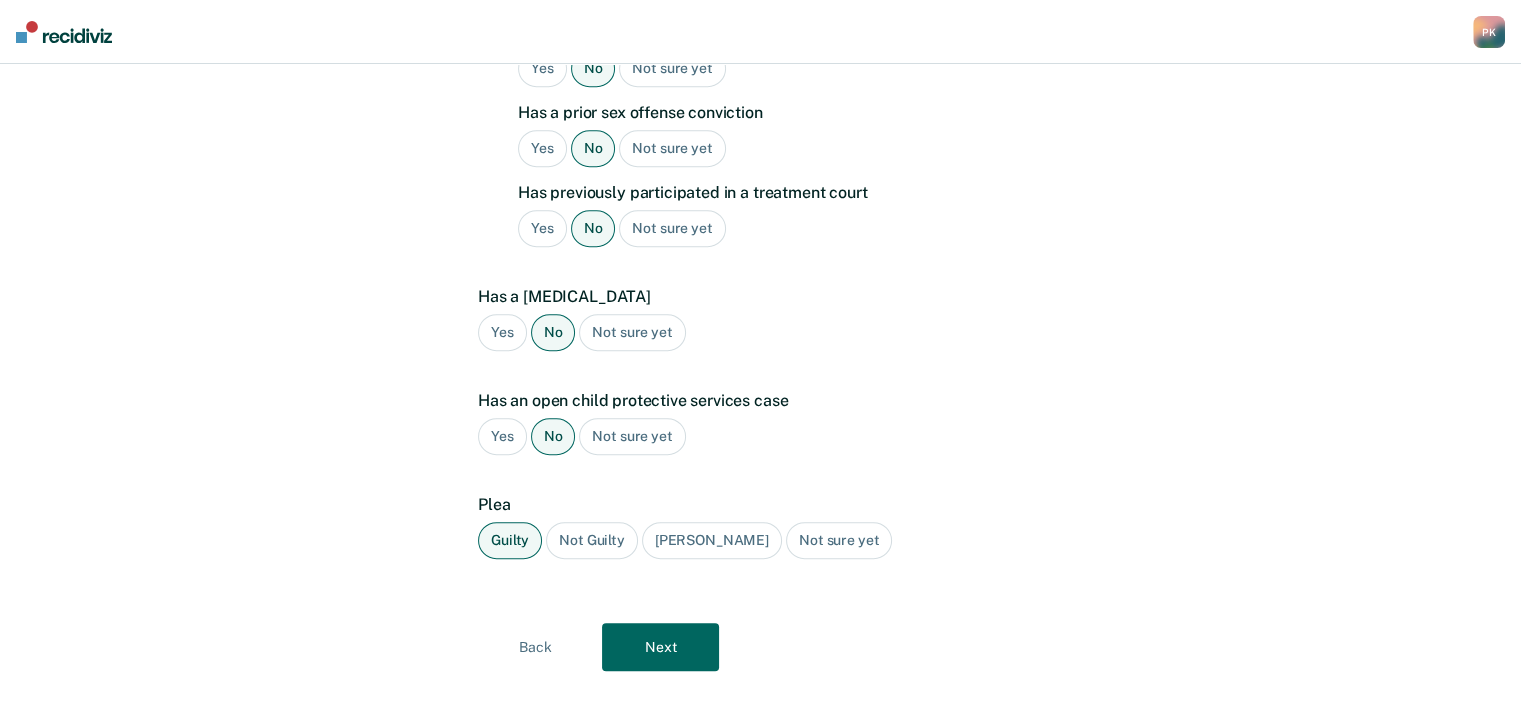 scroll, scrollTop: 923, scrollLeft: 0, axis: vertical 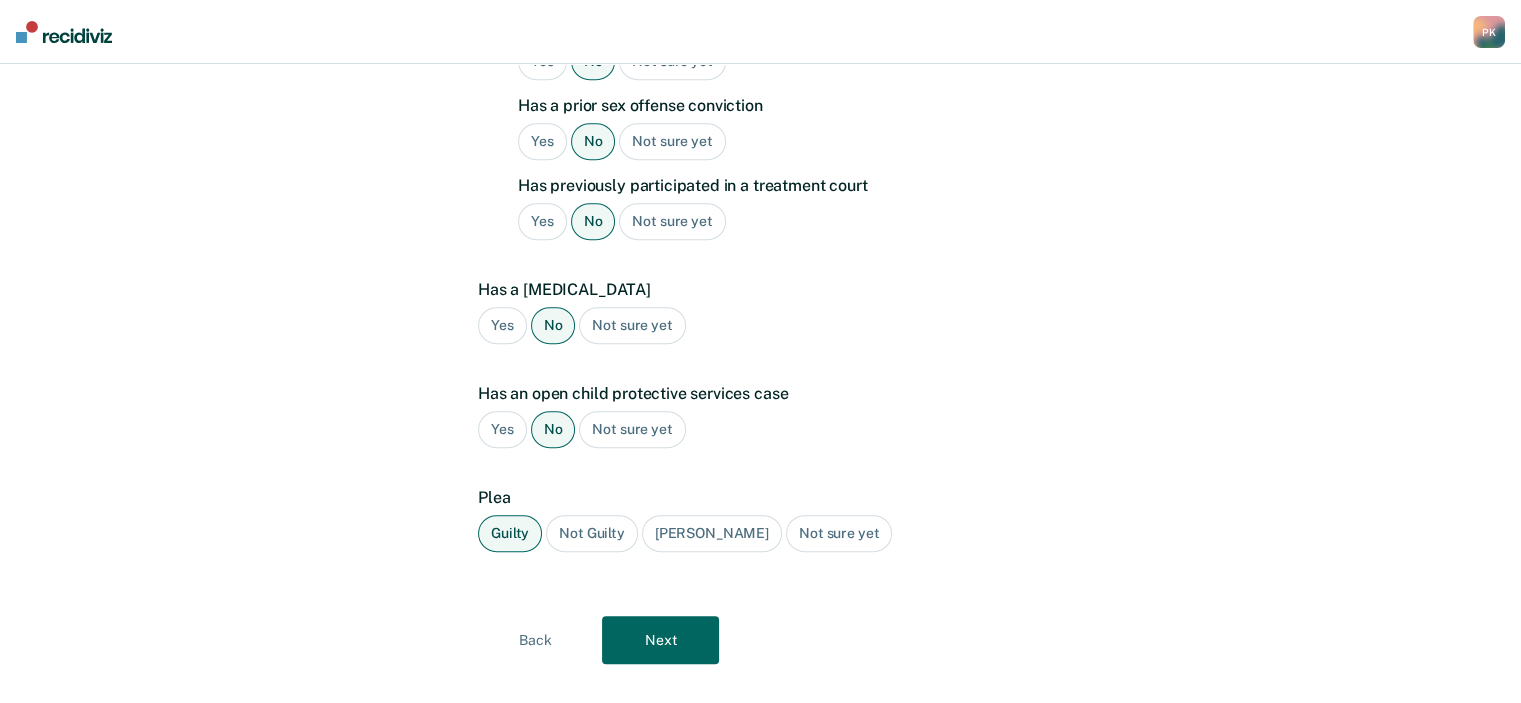 click on "Next" at bounding box center (660, 640) 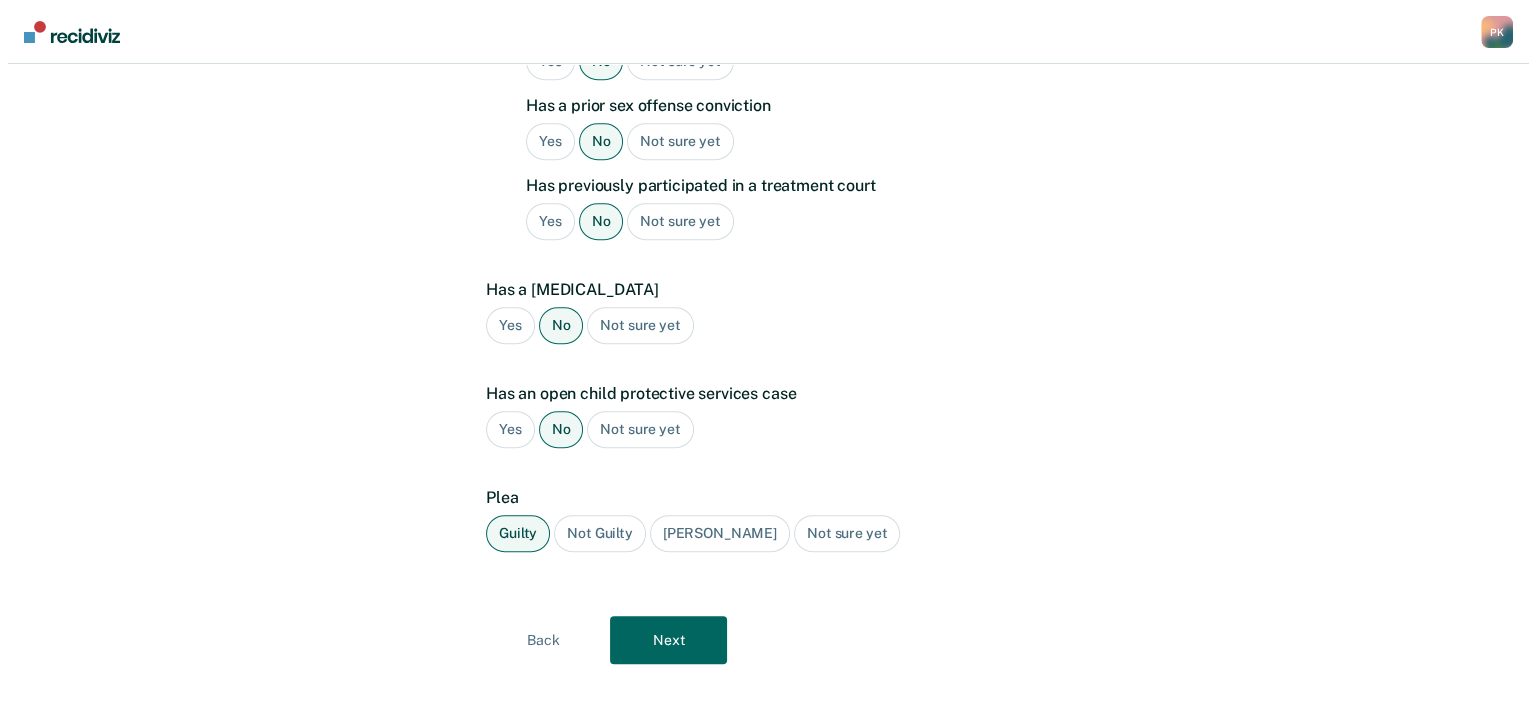 scroll, scrollTop: 0, scrollLeft: 0, axis: both 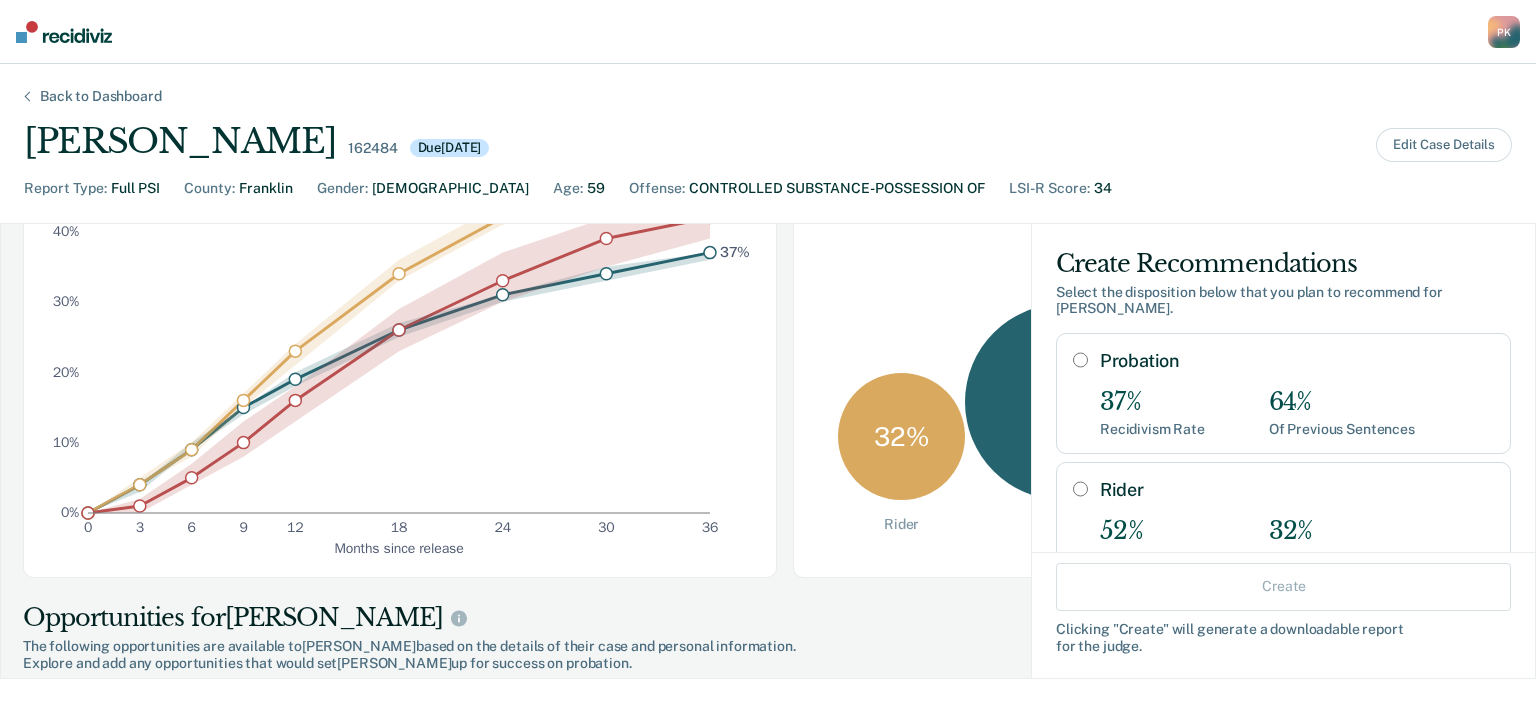 click on "Probation" at bounding box center (1080, 360) 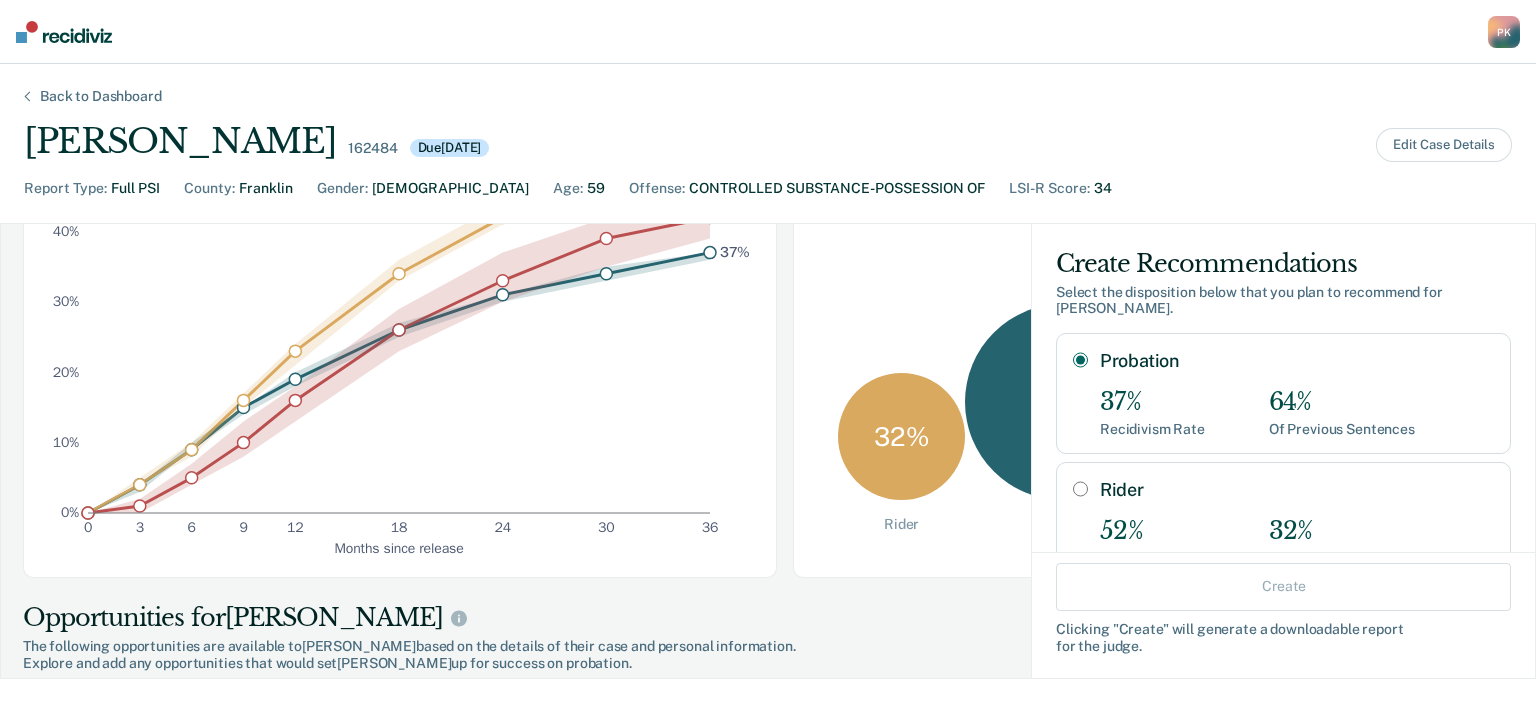 radio on "true" 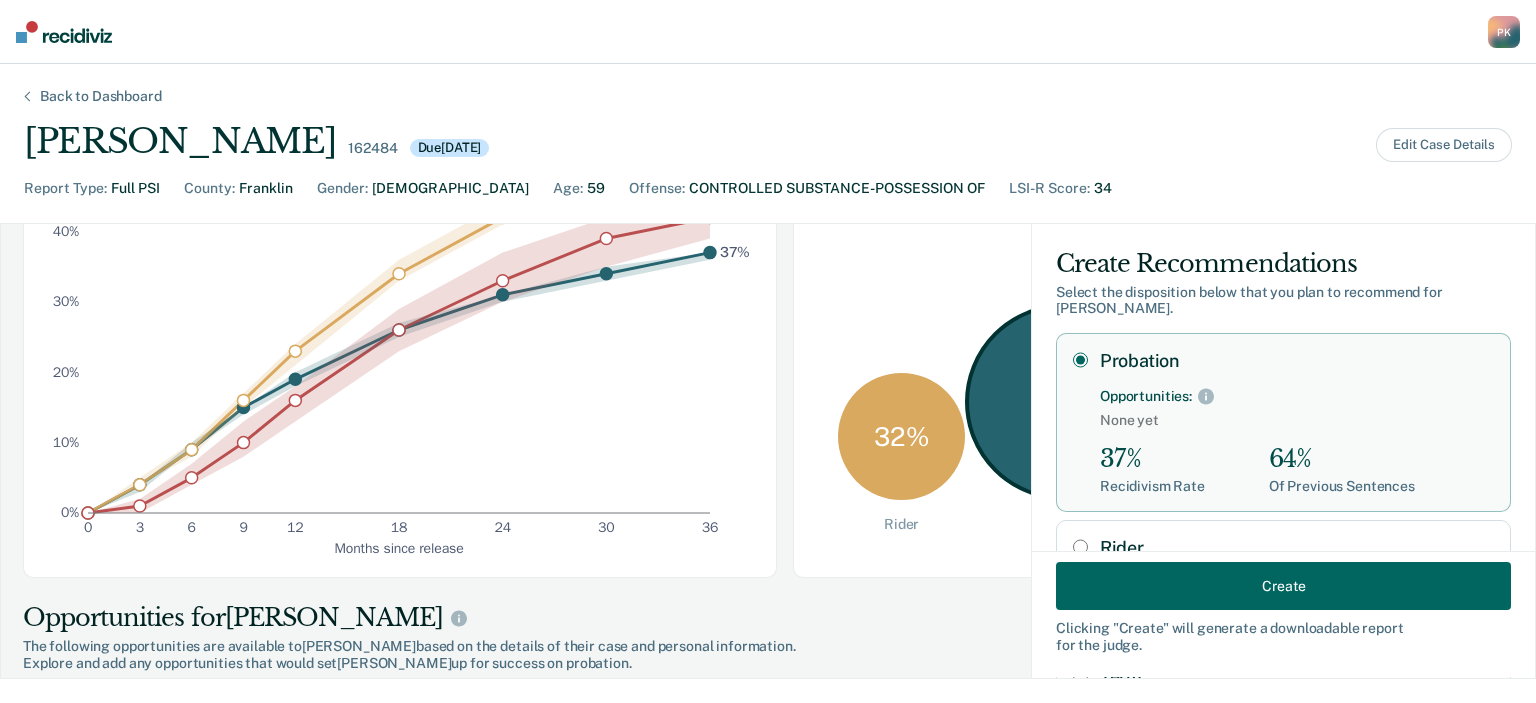 click on "Create" at bounding box center [1283, 586] 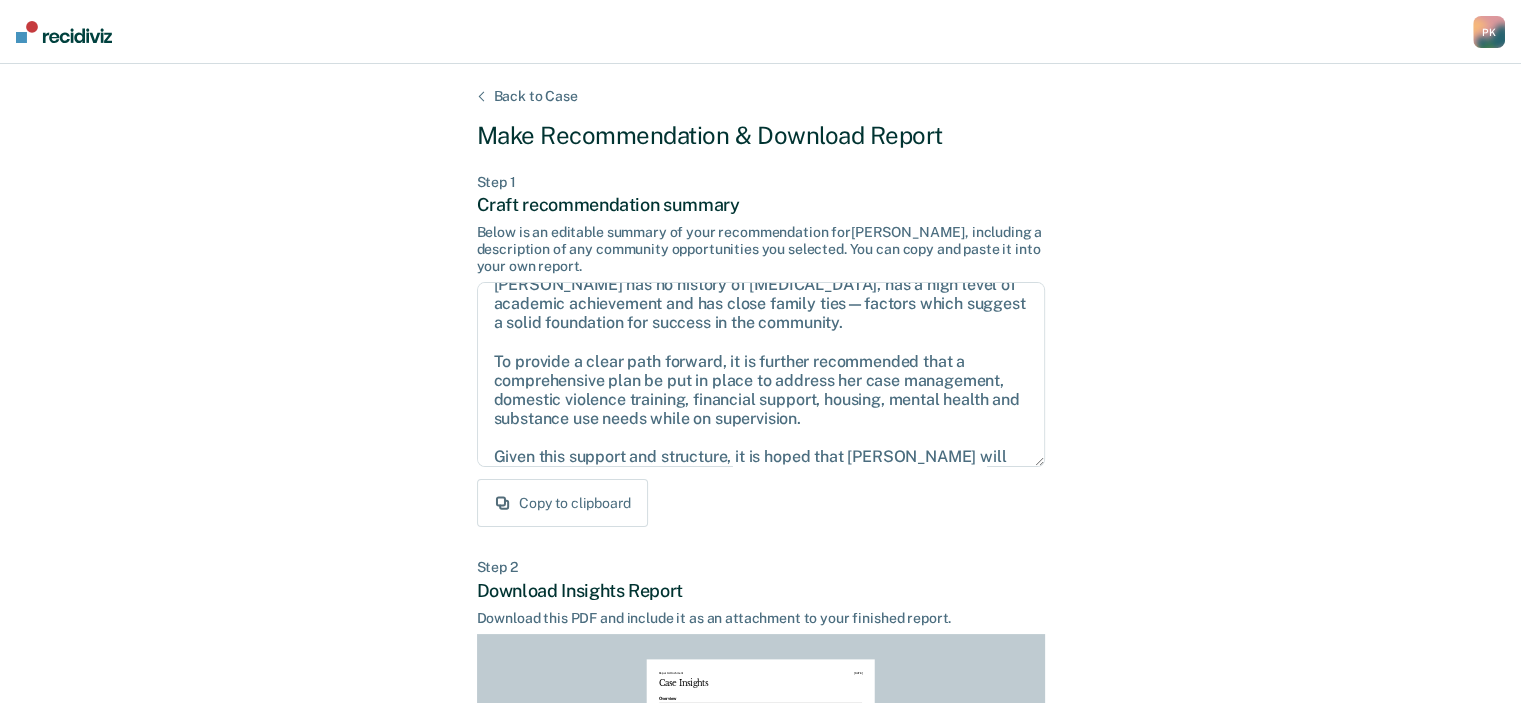 scroll, scrollTop: 90, scrollLeft: 0, axis: vertical 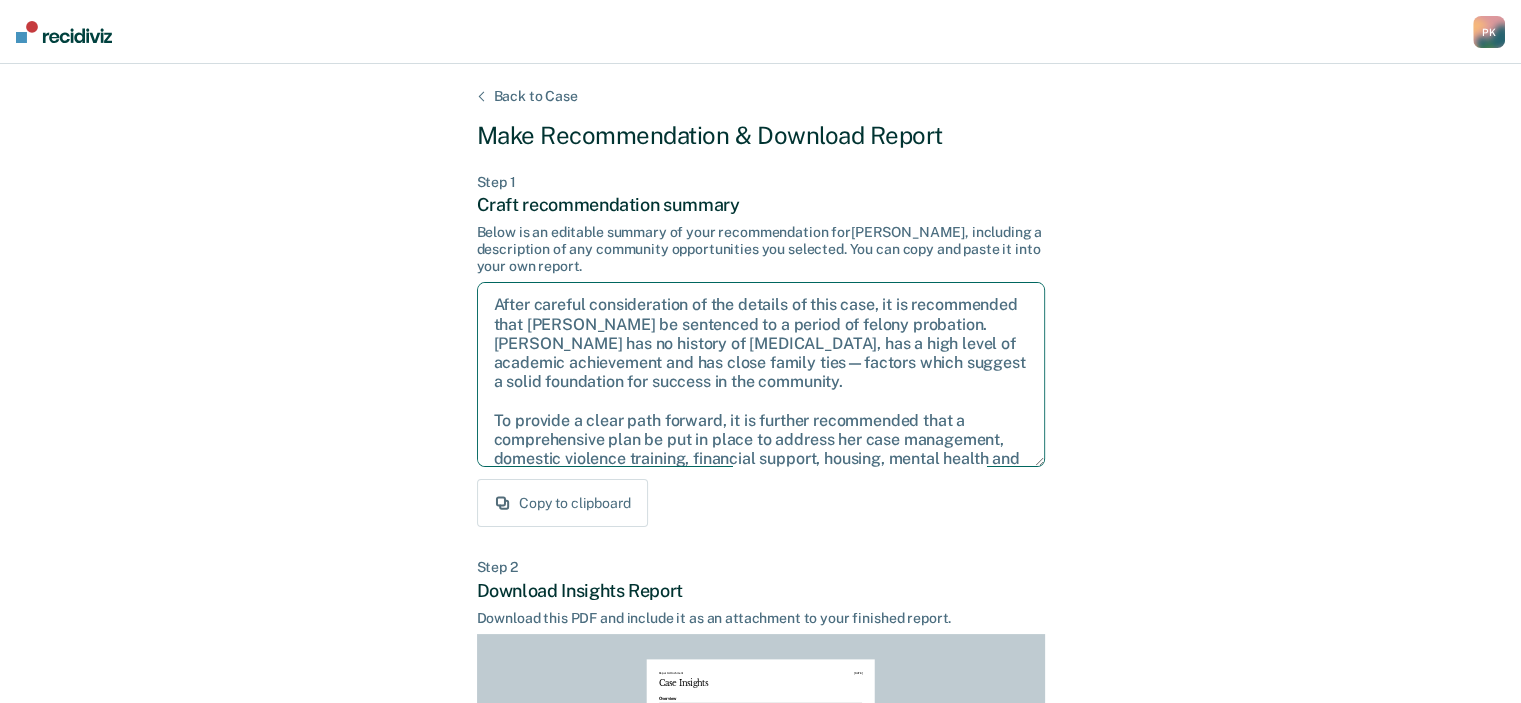 drag, startPoint x: 996, startPoint y: 440, endPoint x: 492, endPoint y: 295, distance: 524.44354 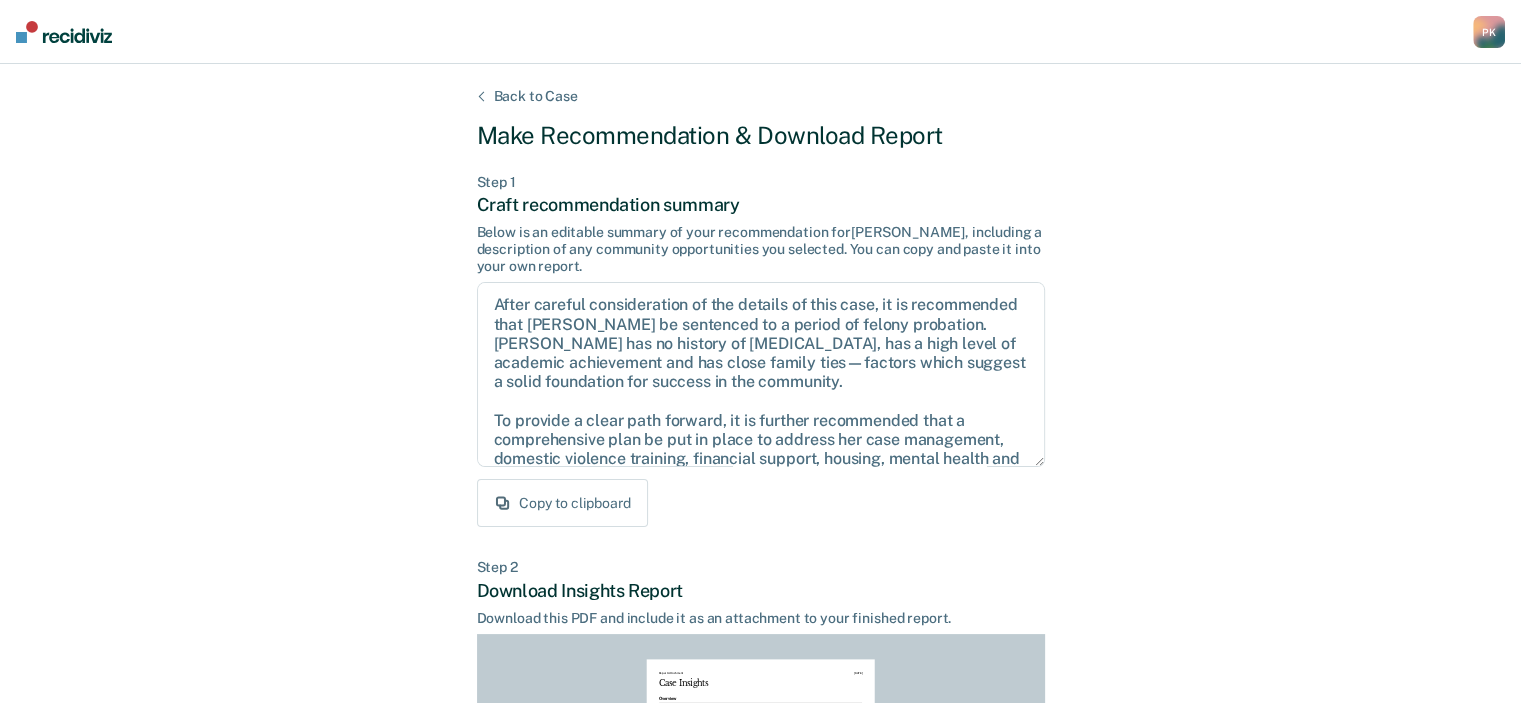 click on "Back to Case Make Recommendation & Download Report Step 1 Craft recommendation summary Below is an editable summary of your recommendation for  [PERSON_NAME] , including a description of any community opportunities you selected. You can copy and paste it into your own report. After careful consideration of the details of this case, it is recommended that [PERSON_NAME] be sentenced to a period of felony probation. [PERSON_NAME] has no history of [MEDICAL_DATA], has a high level of academic achievement and has close family ties—factors which suggest a solid foundation for success in the community.
To provide a clear path forward, it is further recommended that a comprehensive plan be put in place to address her case management, domestic violence training, financial support, housing, mental health and substance use needs while on supervision.
Given this support and structure, it is hoped that [PERSON_NAME] will make the changes necessary to build a more stable and productive future.  Copy to clipboard Step 2 [DATE]" at bounding box center [760, 602] 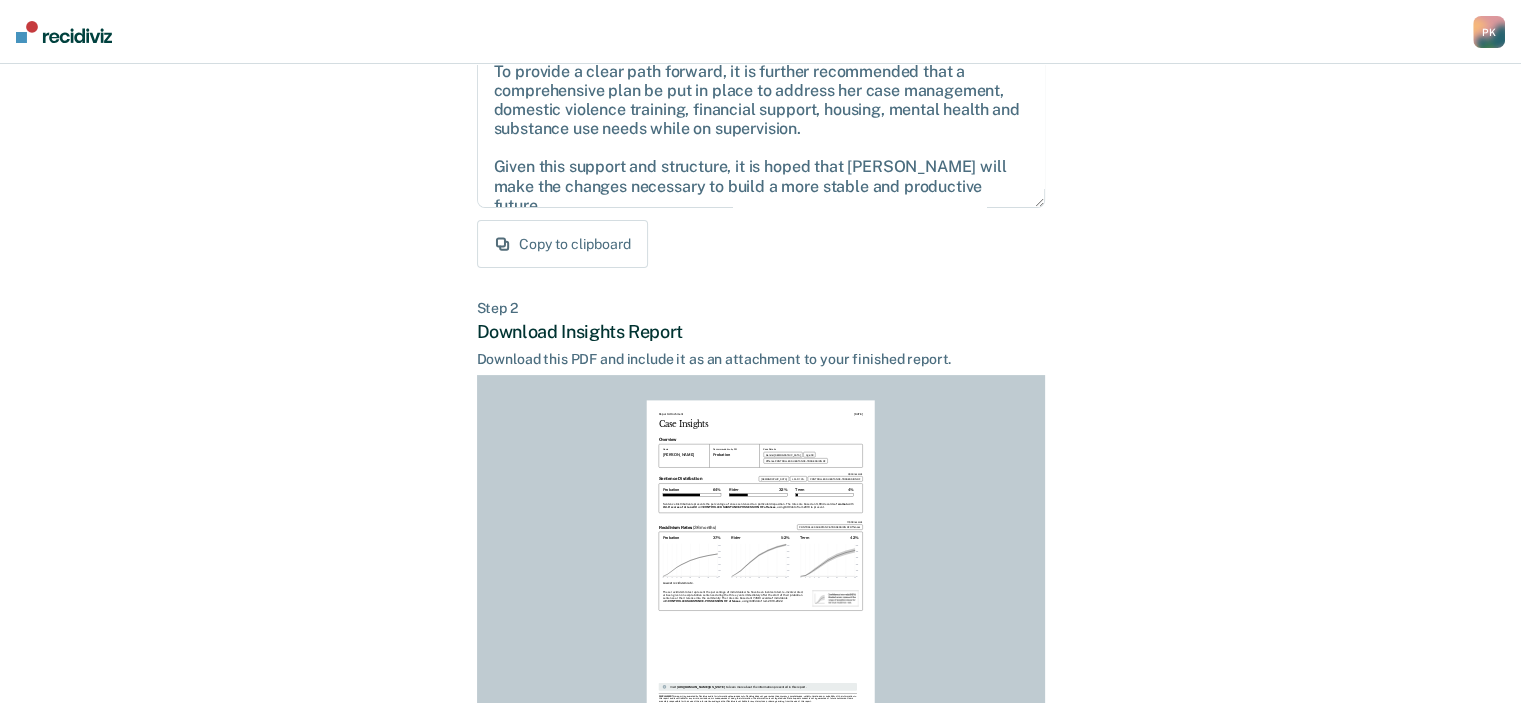 scroll, scrollTop: 436, scrollLeft: 0, axis: vertical 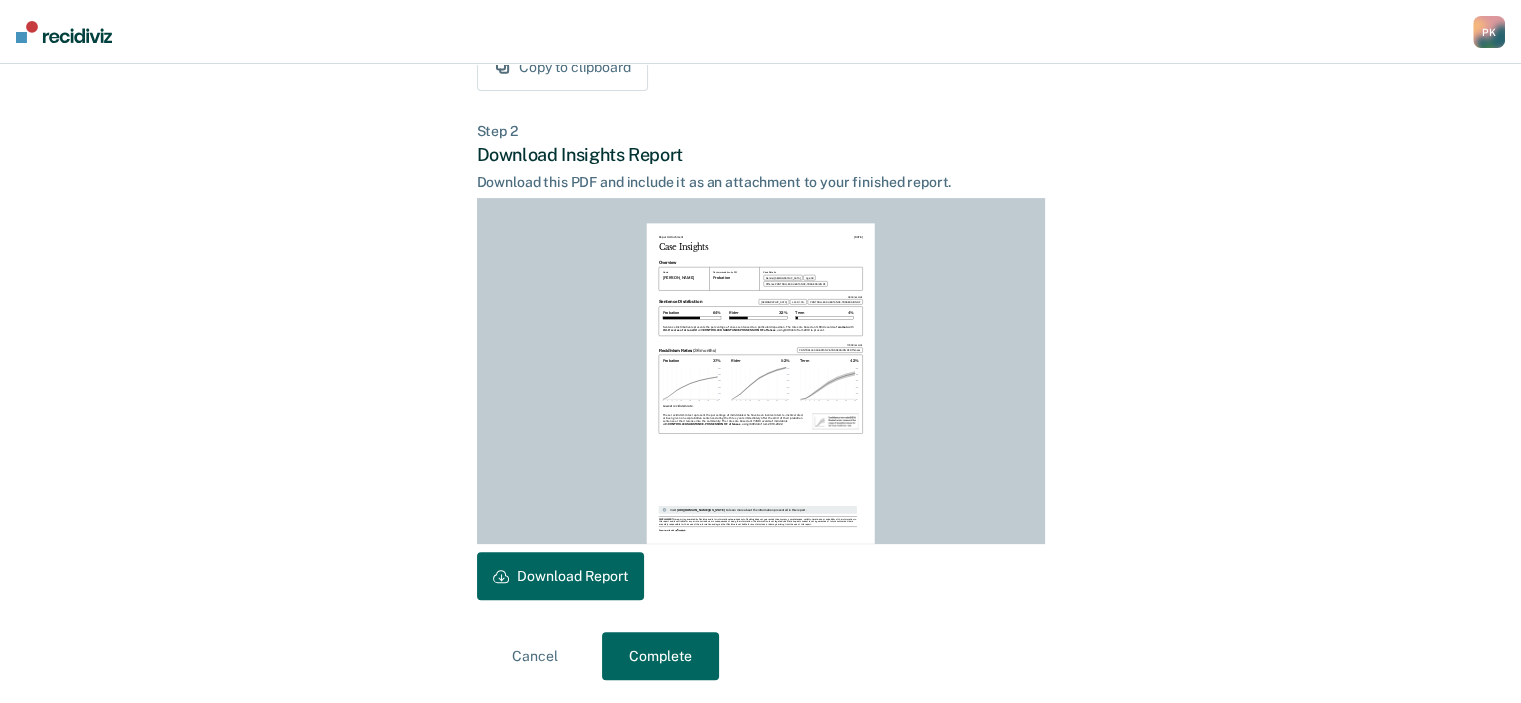 click on "Download Report" at bounding box center (560, 576) 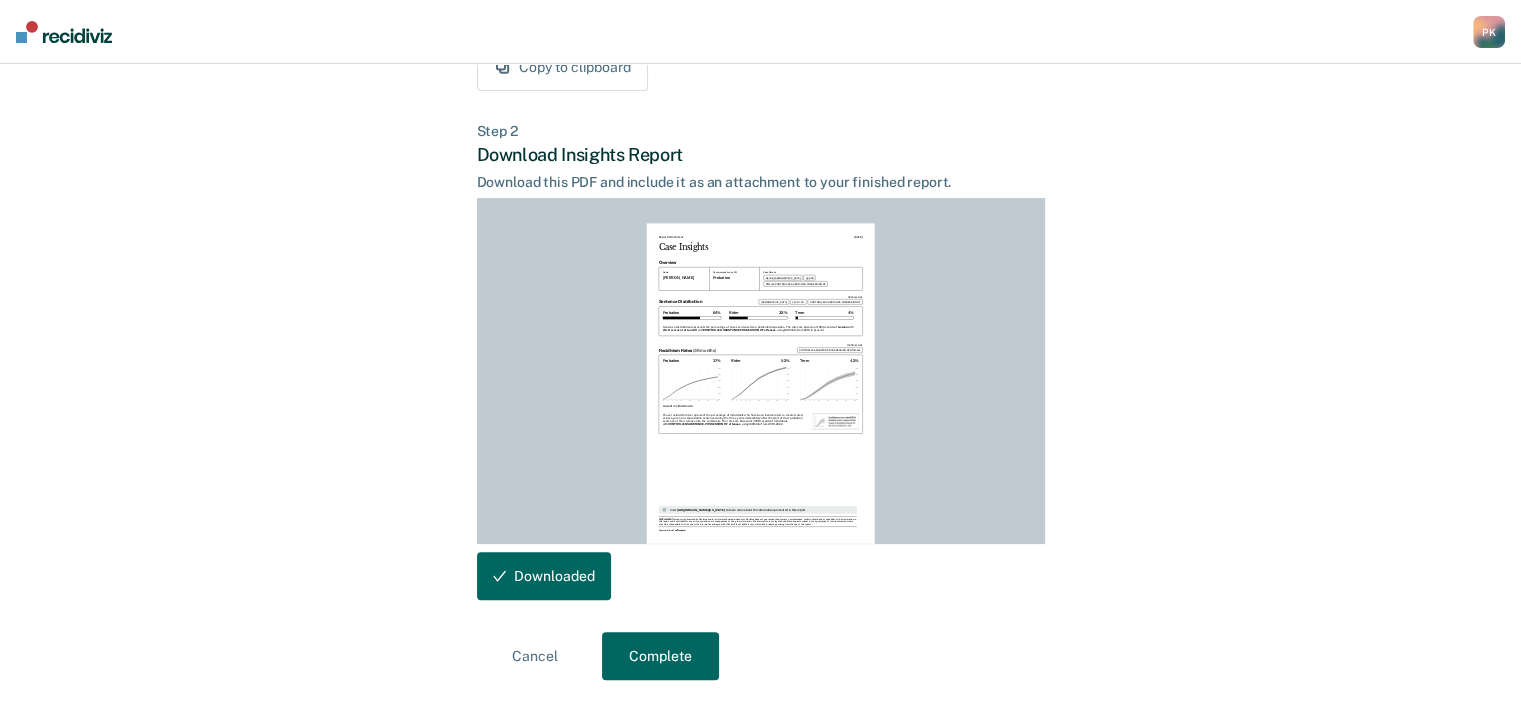 scroll, scrollTop: 0, scrollLeft: 0, axis: both 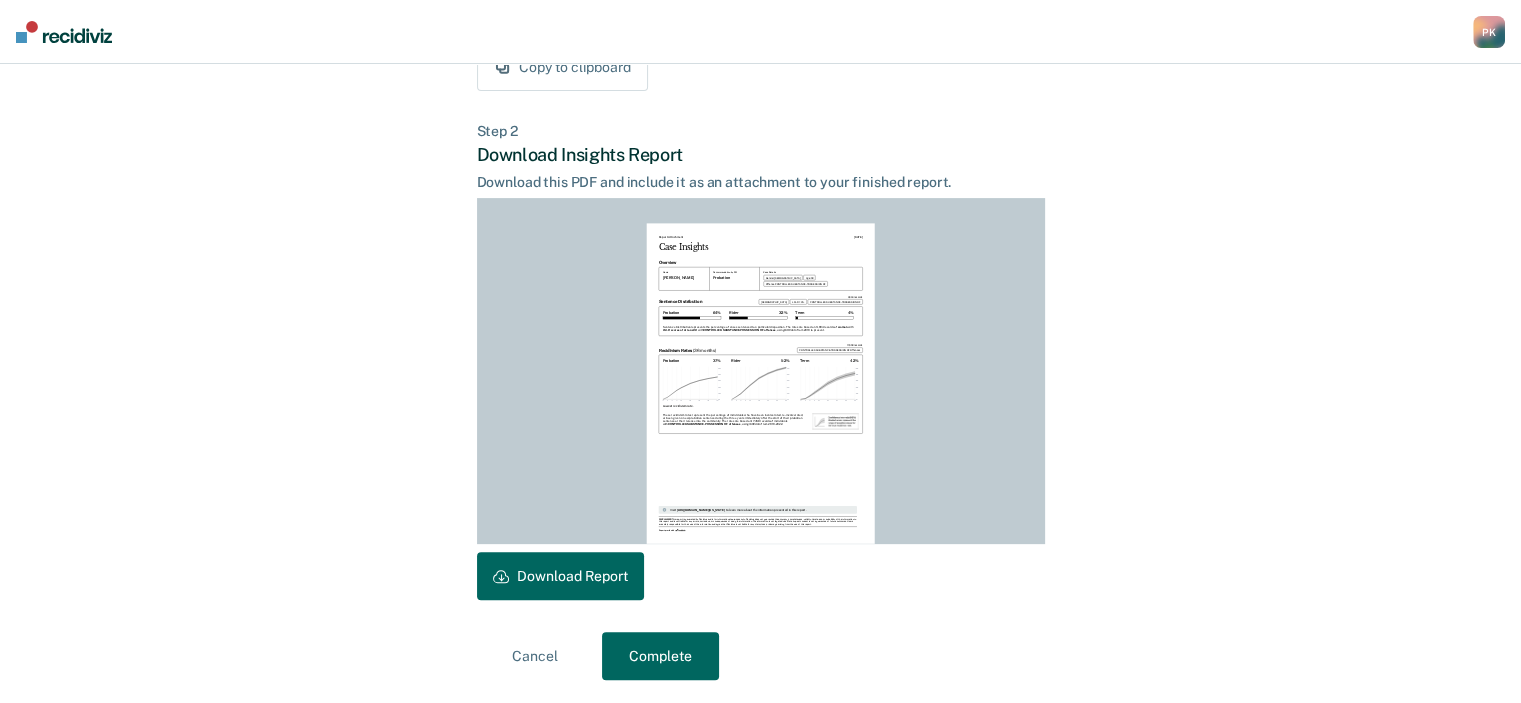 click on "Complete" at bounding box center [660, 656] 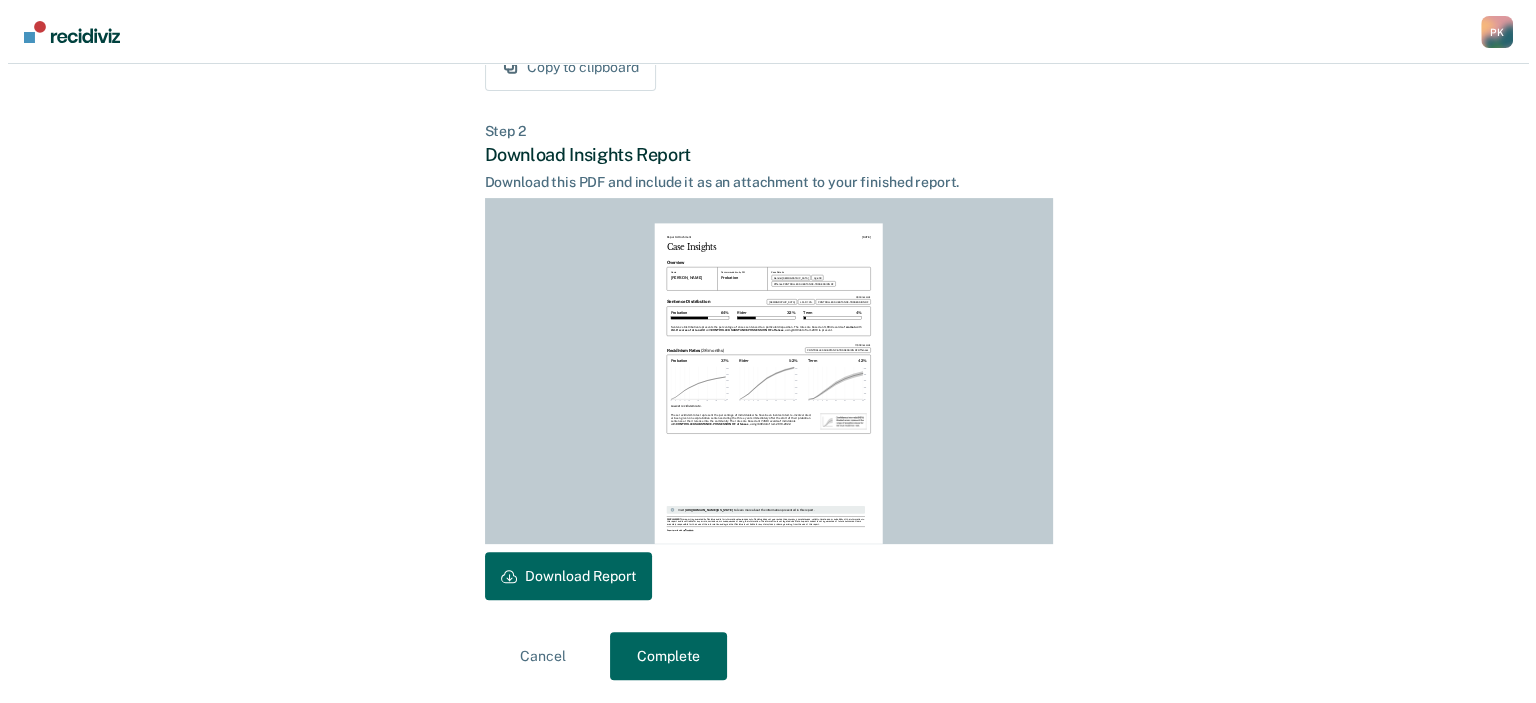 scroll, scrollTop: 0, scrollLeft: 0, axis: both 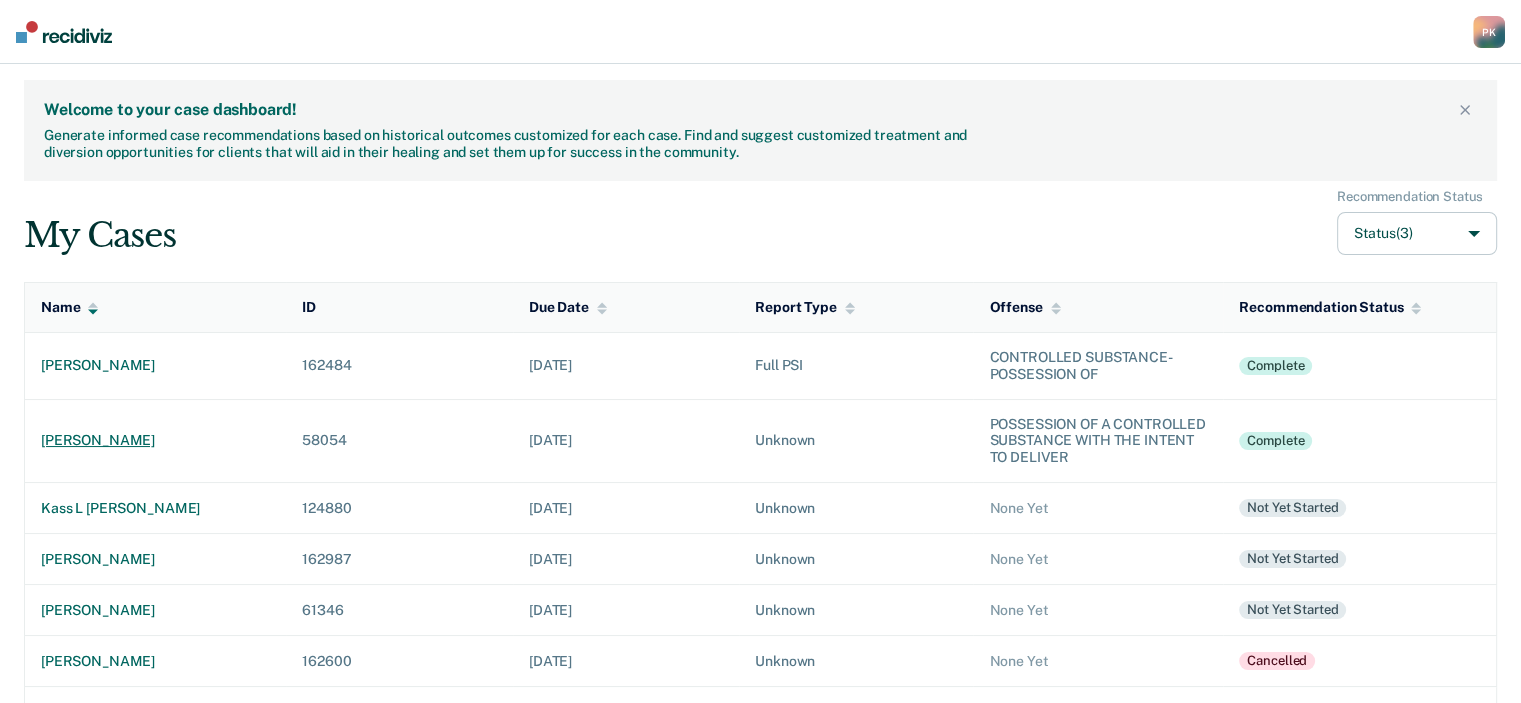 click on "[PERSON_NAME]" at bounding box center [155, 440] 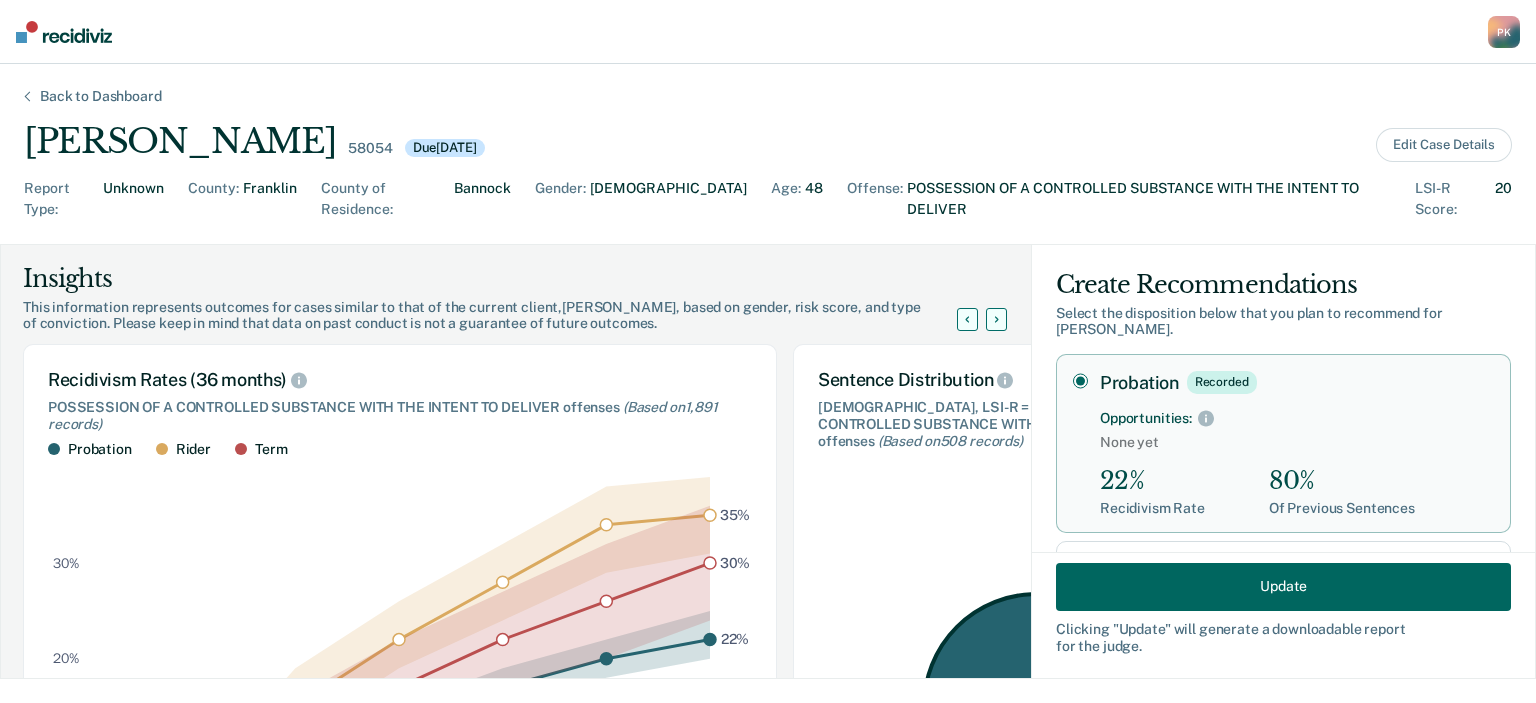 click on "Report Type :" at bounding box center (61, 199) 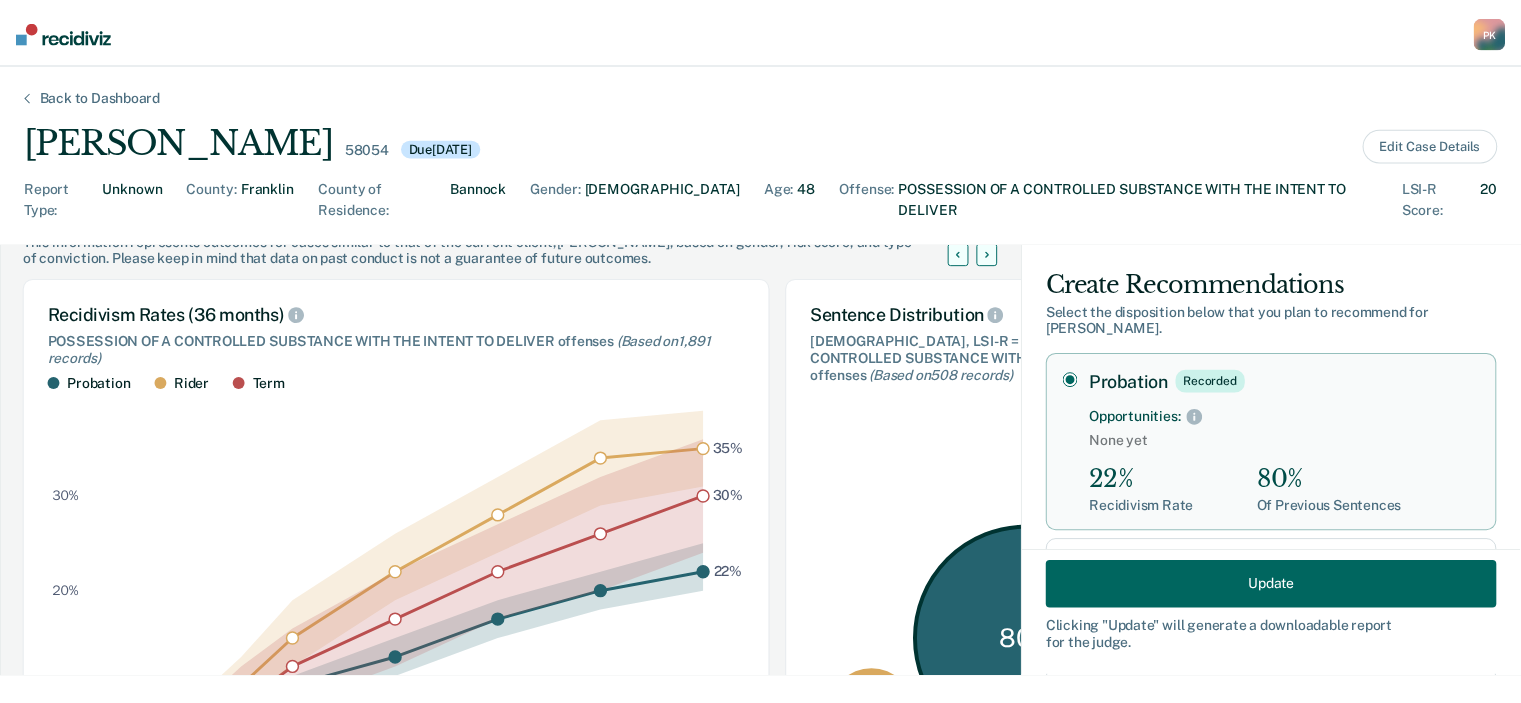 scroll, scrollTop: 100, scrollLeft: 0, axis: vertical 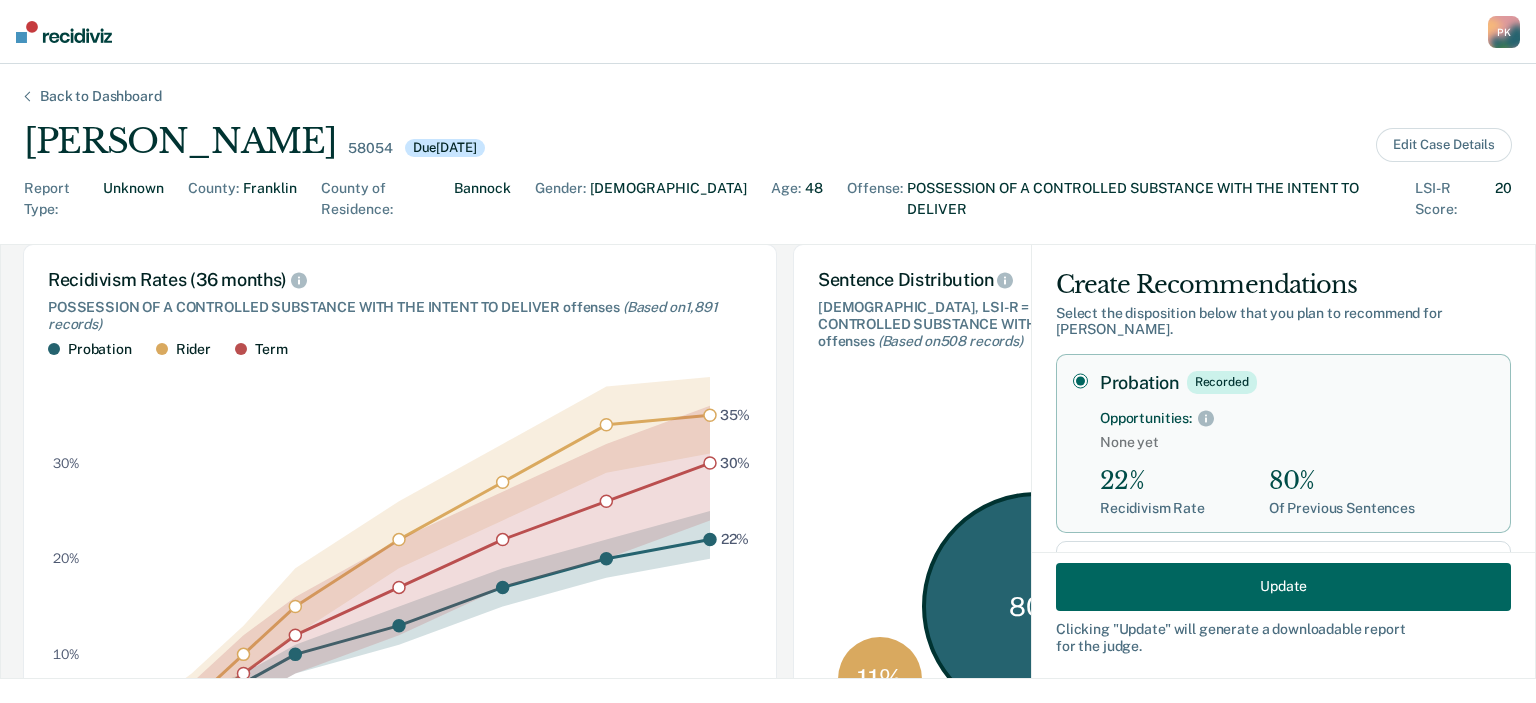 click on "Update" at bounding box center (1283, 586) 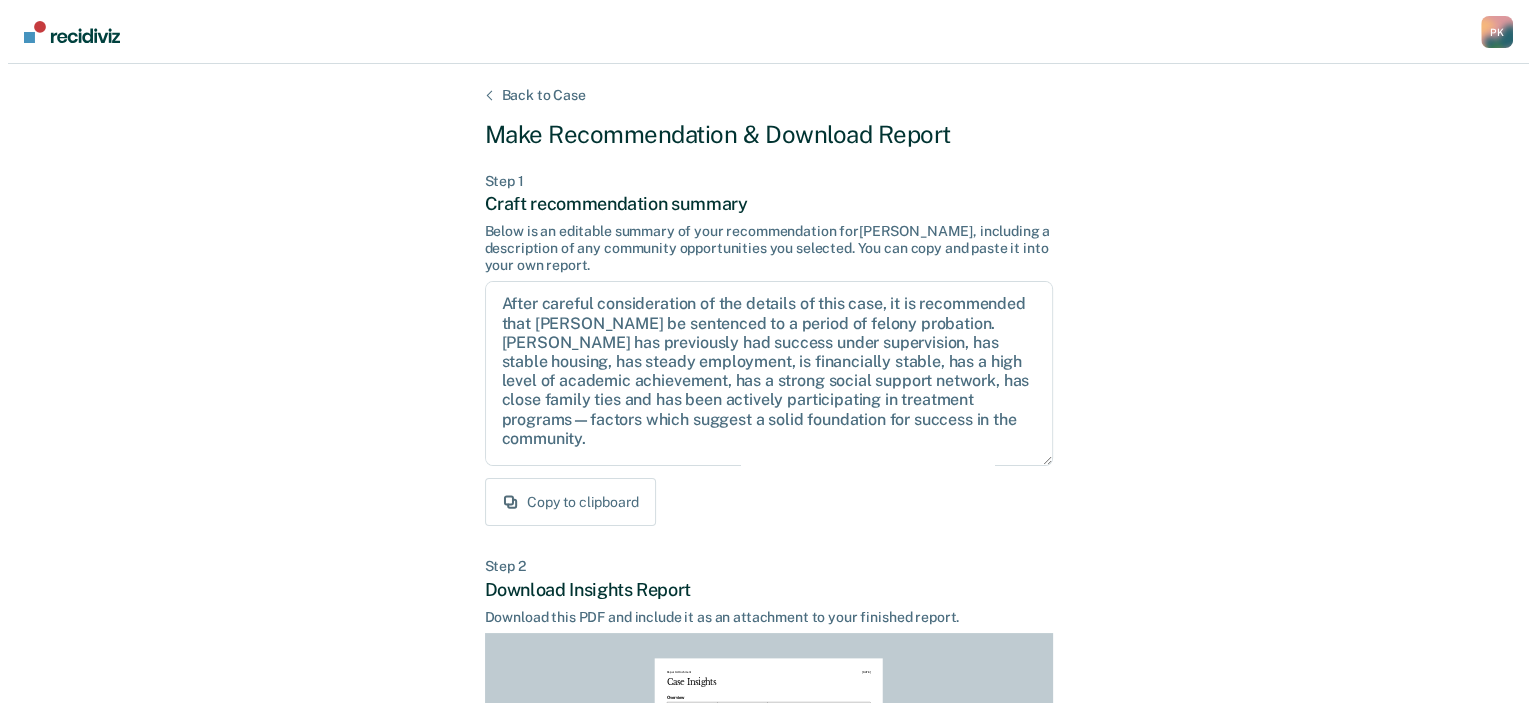scroll, scrollTop: 0, scrollLeft: 0, axis: both 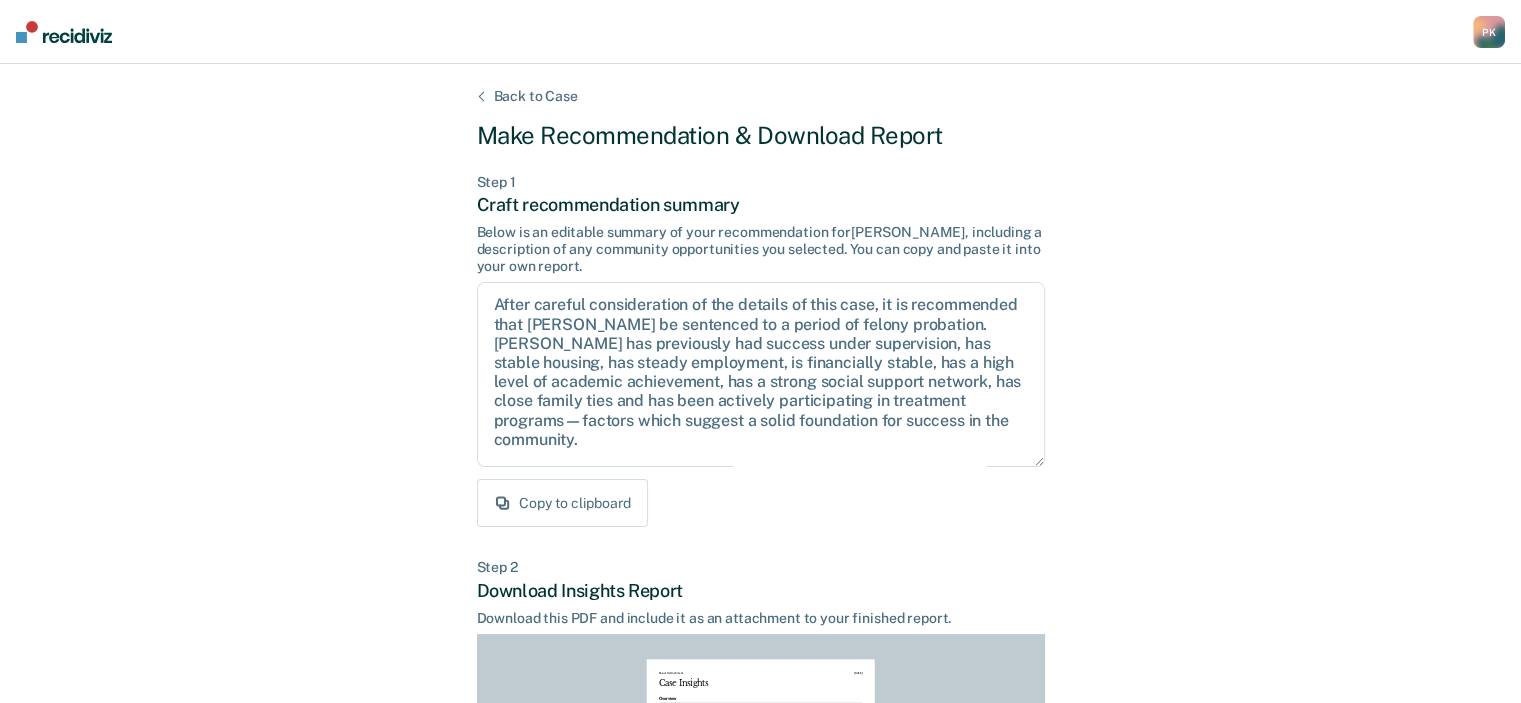 click on "Back to Case" at bounding box center [536, 96] 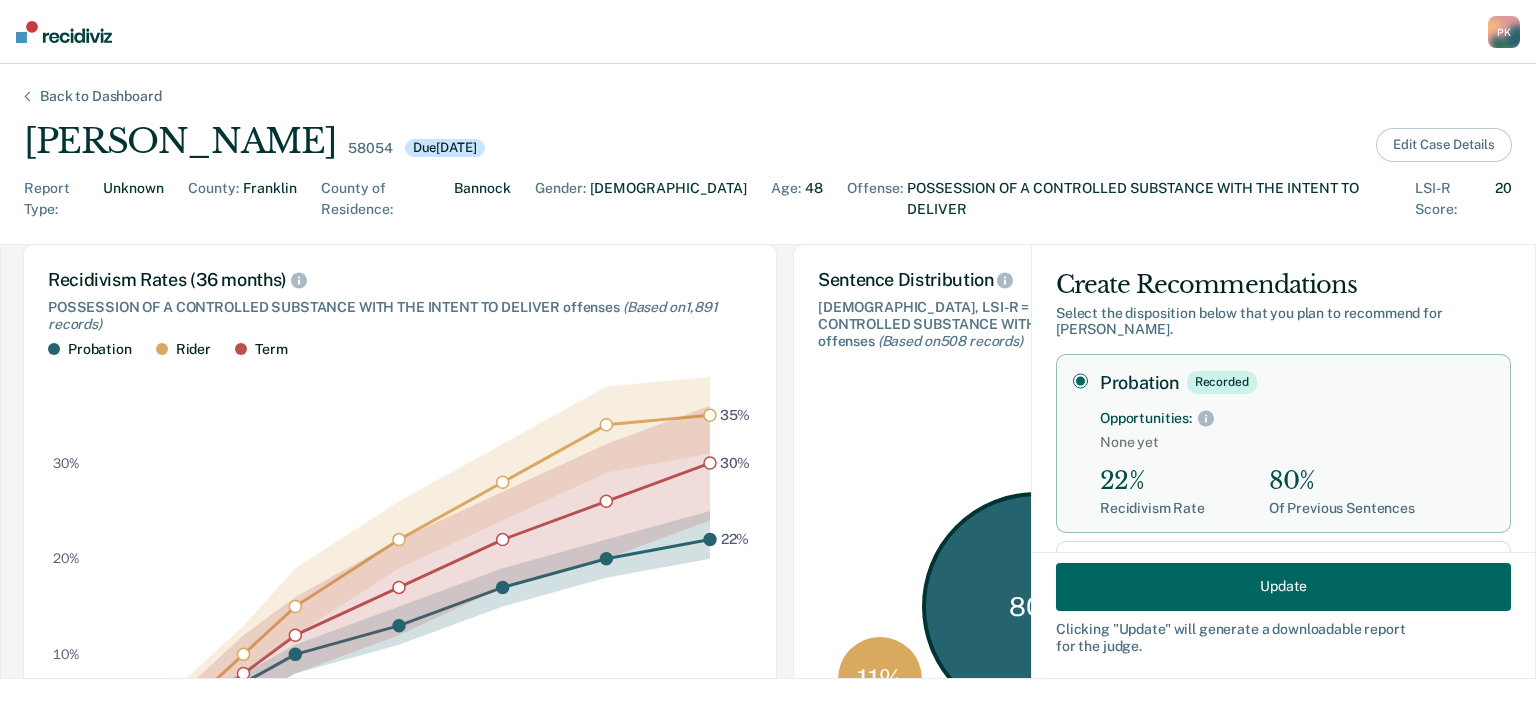 click on "Edit Case Details" at bounding box center (1444, 145) 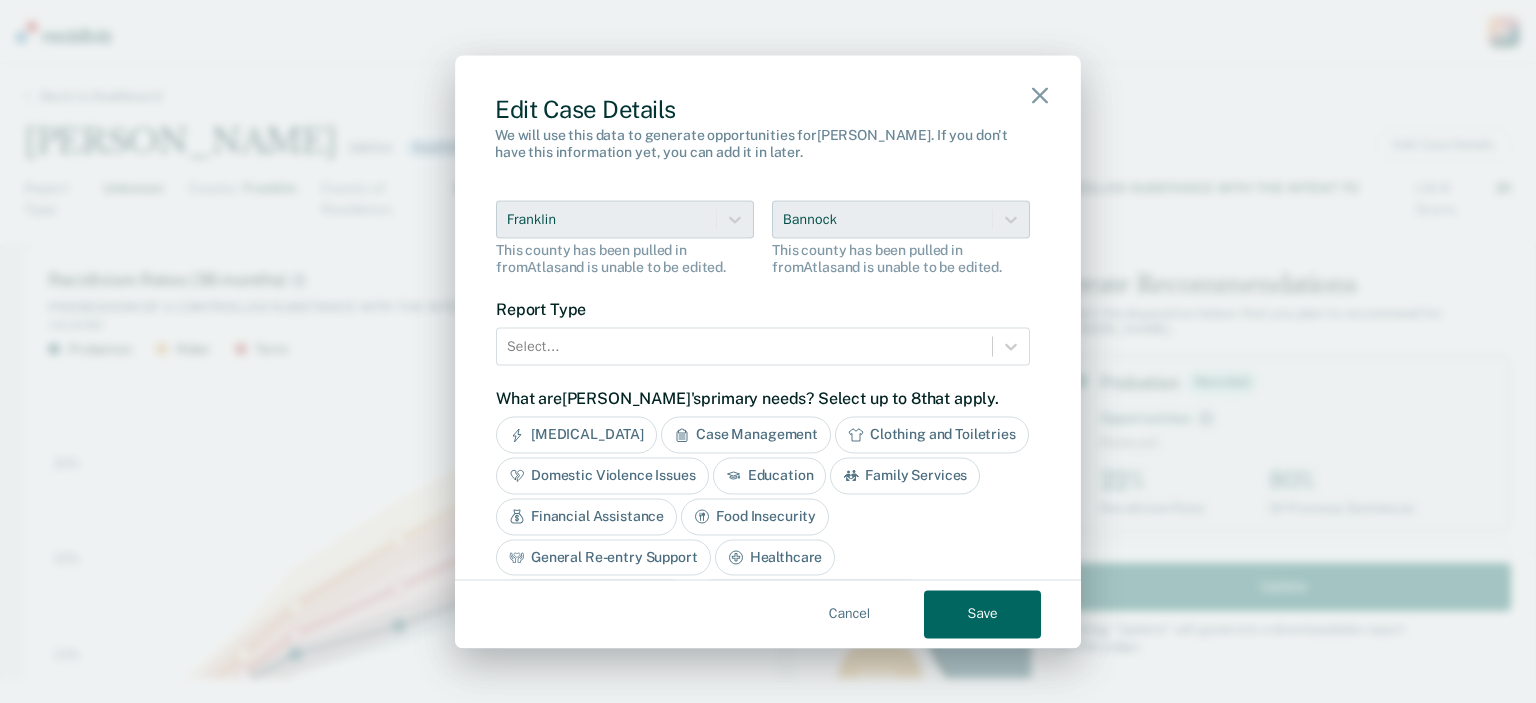 scroll, scrollTop: 400, scrollLeft: 0, axis: vertical 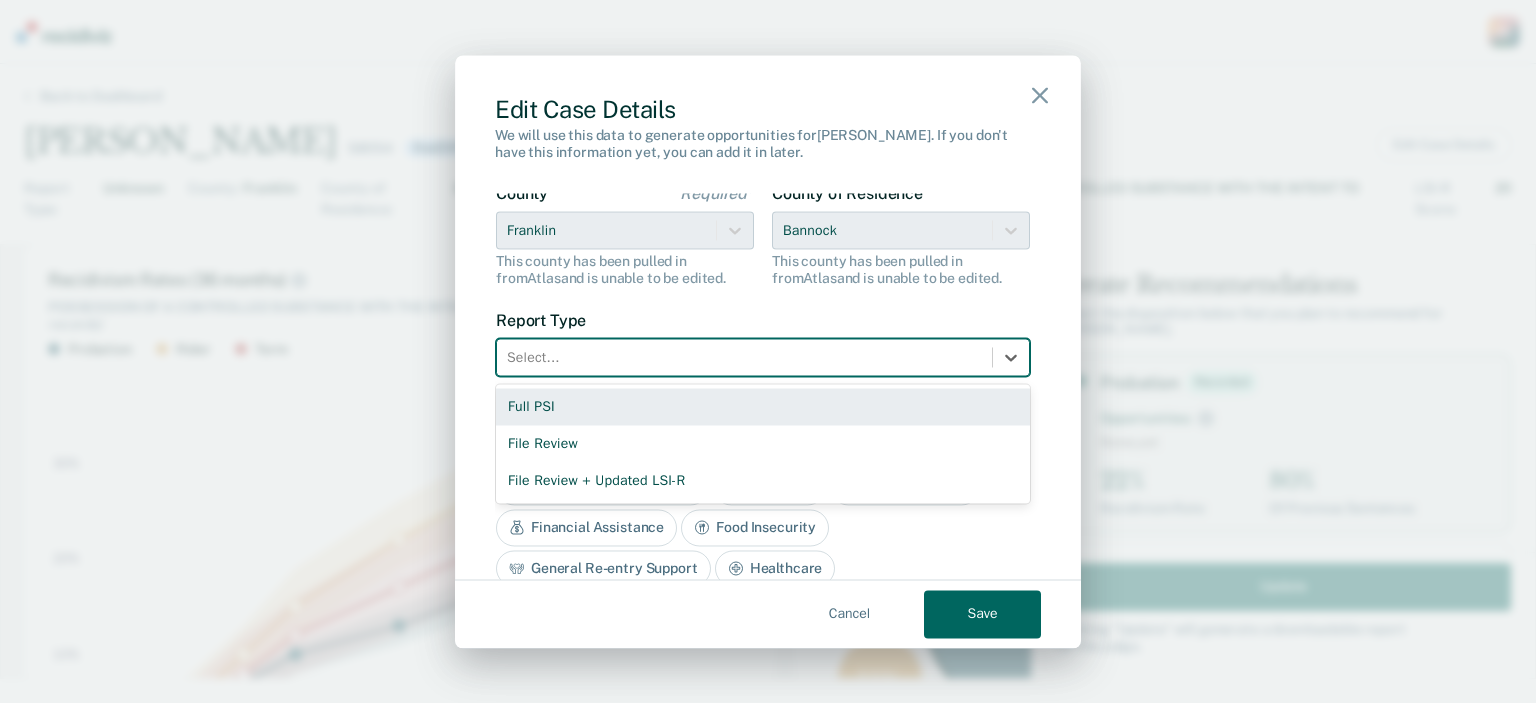 click at bounding box center (744, 357) 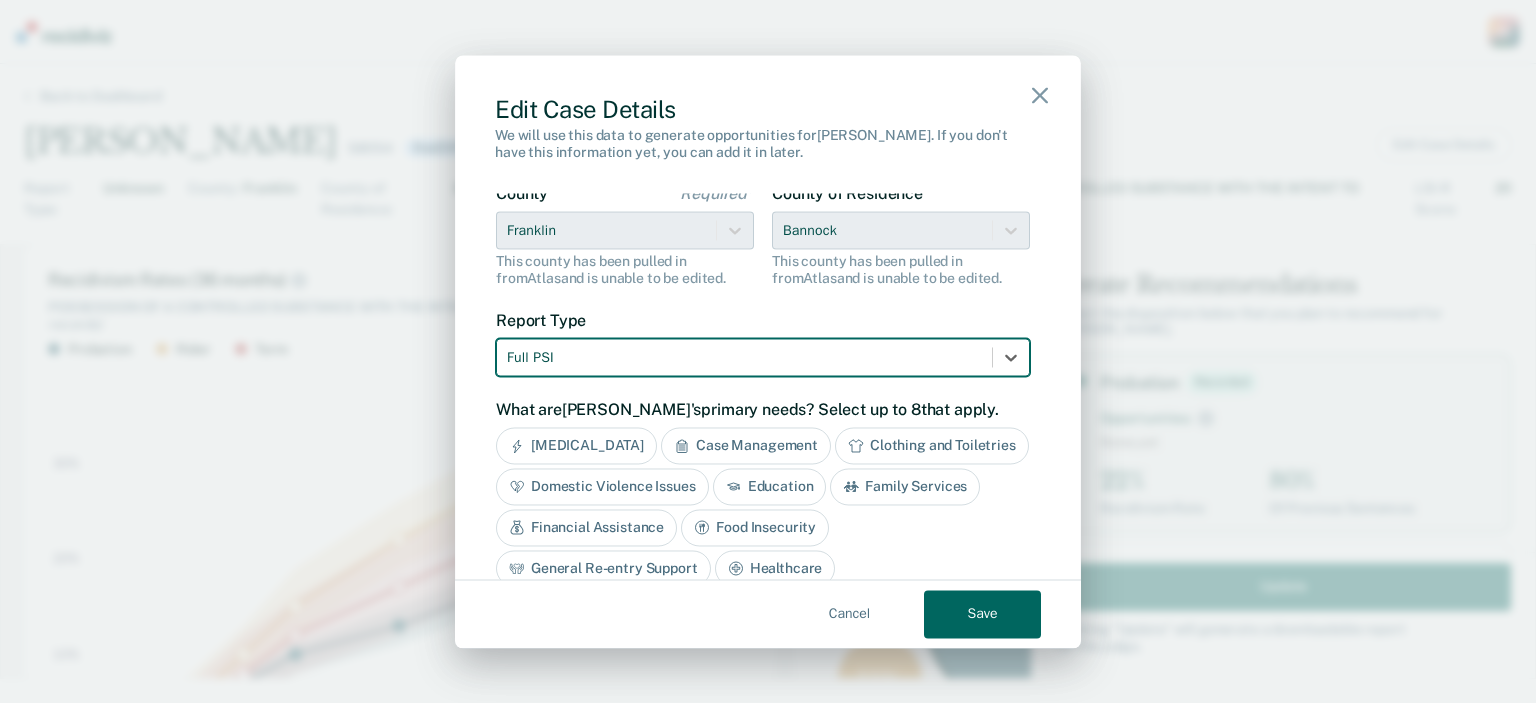 click on "Save" at bounding box center [982, 614] 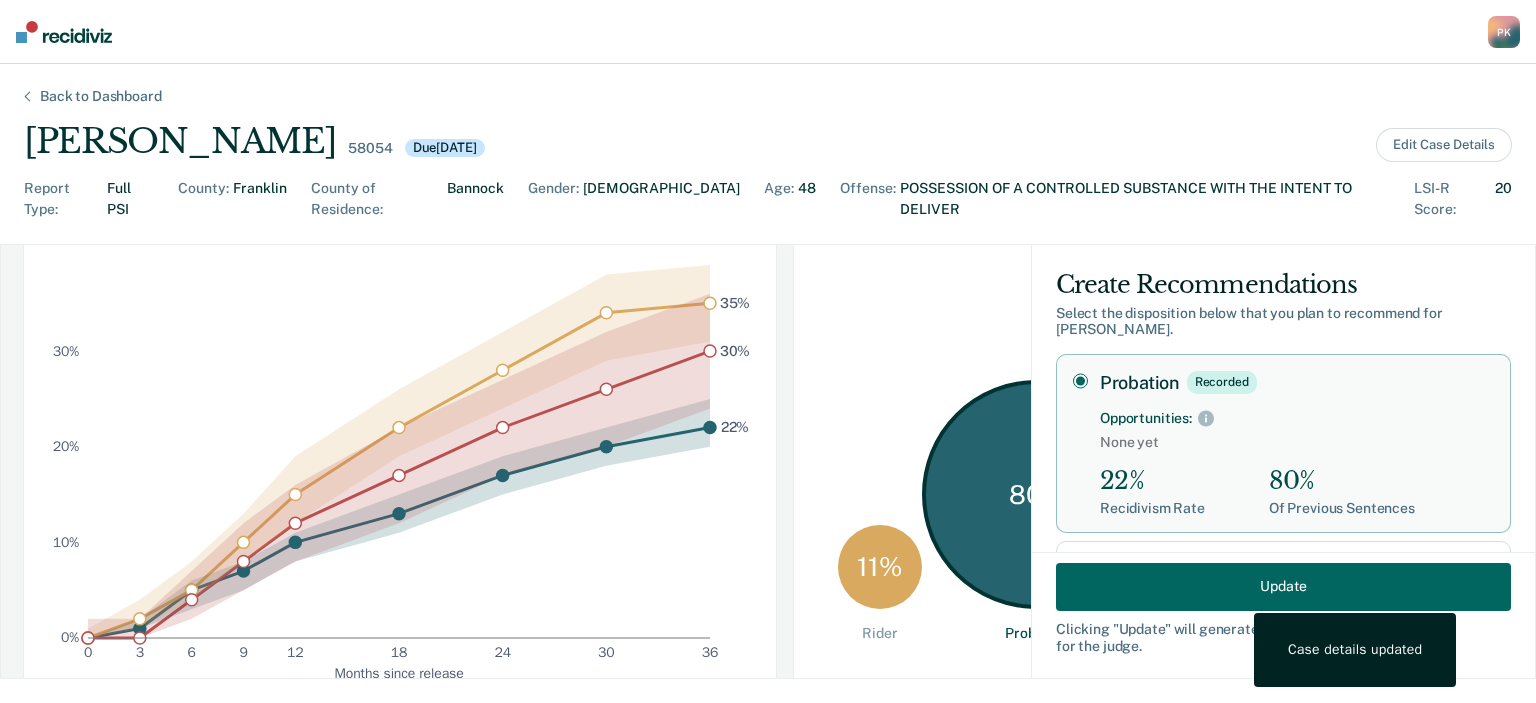 scroll, scrollTop: 500, scrollLeft: 0, axis: vertical 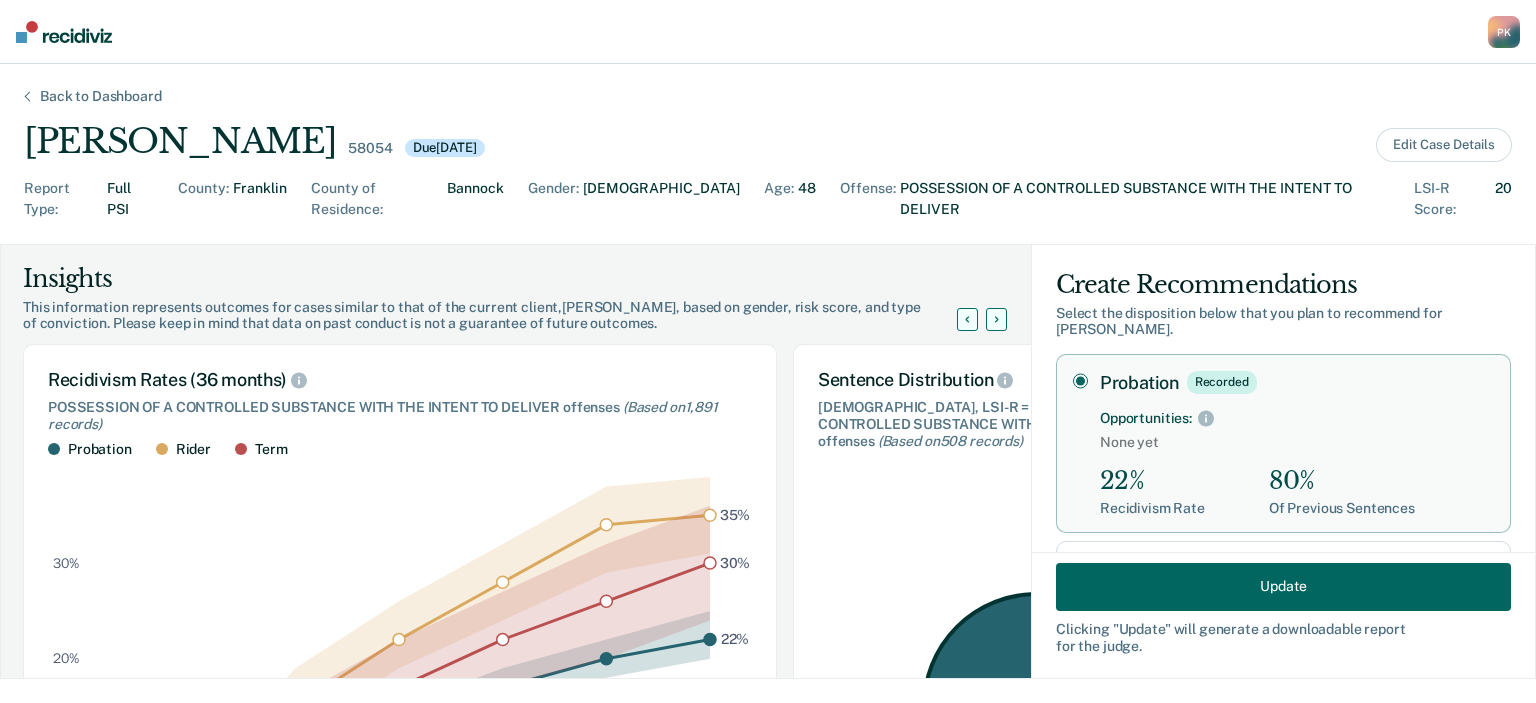 click on "Back to Dashboard" at bounding box center (101, 96) 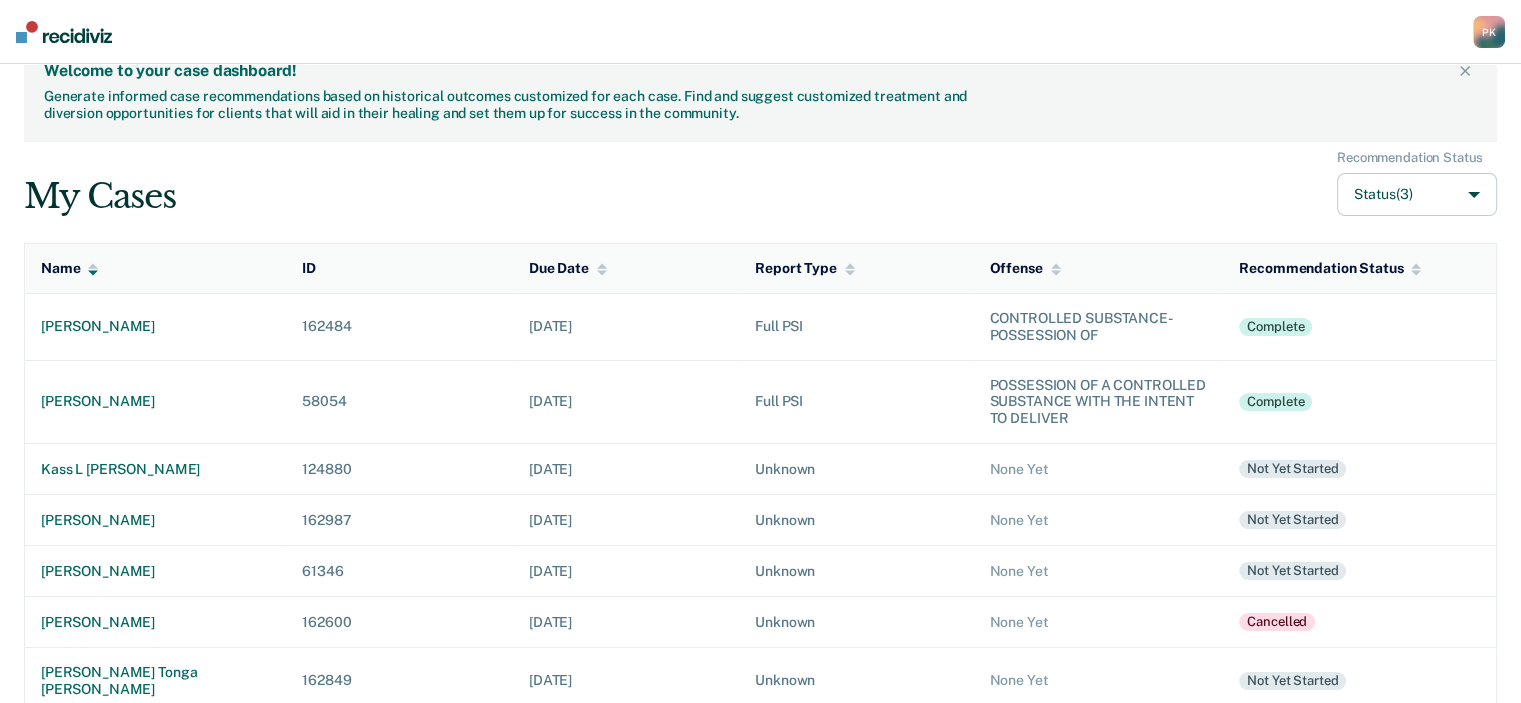 scroll, scrollTop: 0, scrollLeft: 0, axis: both 